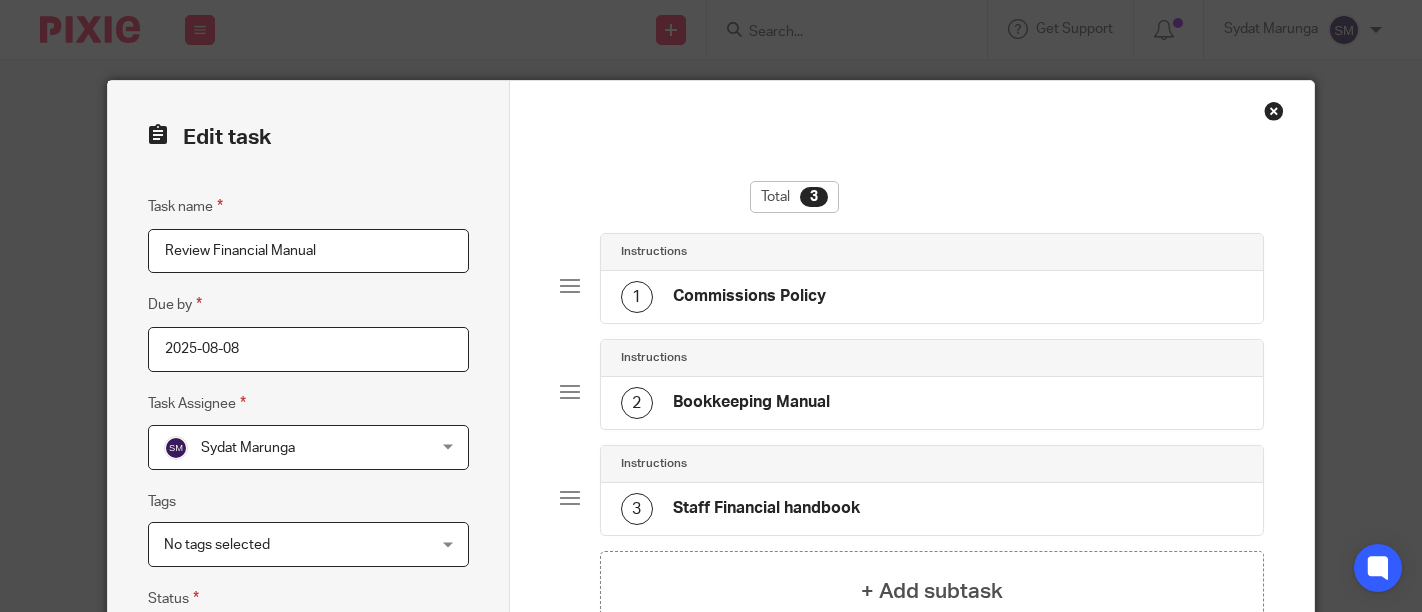 scroll, scrollTop: 0, scrollLeft: 0, axis: both 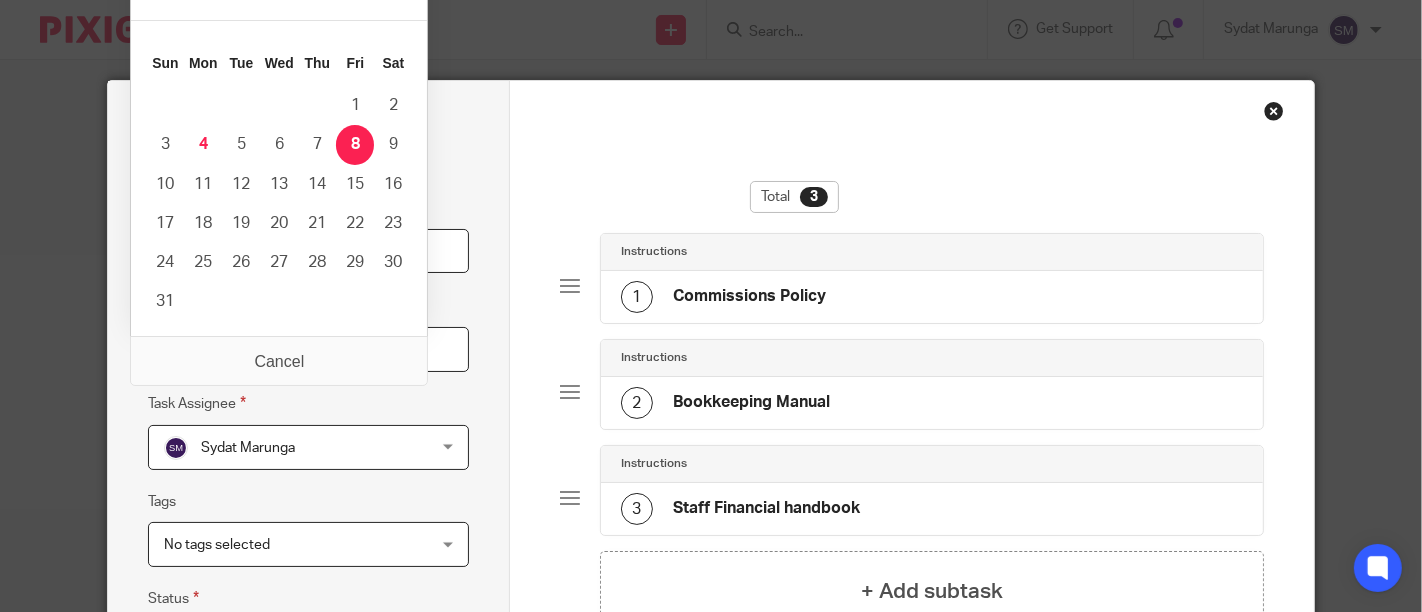 click on "2025-08-08" at bounding box center (308, 349) 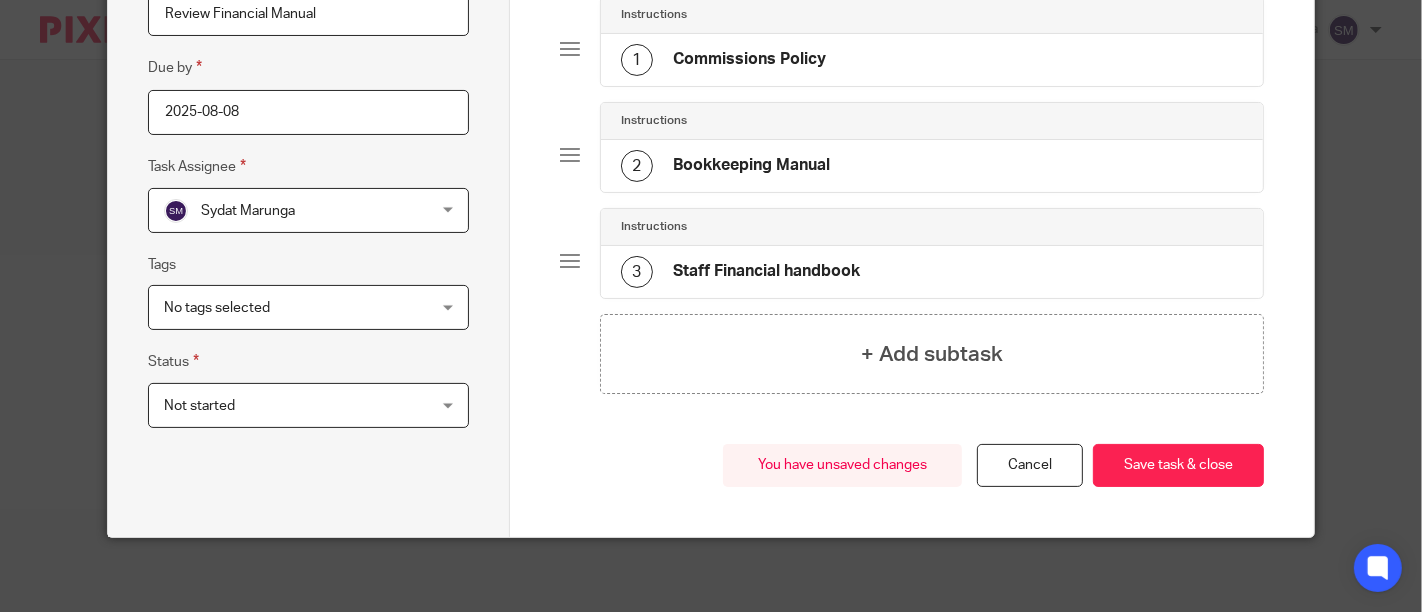 scroll, scrollTop: 239, scrollLeft: 0, axis: vertical 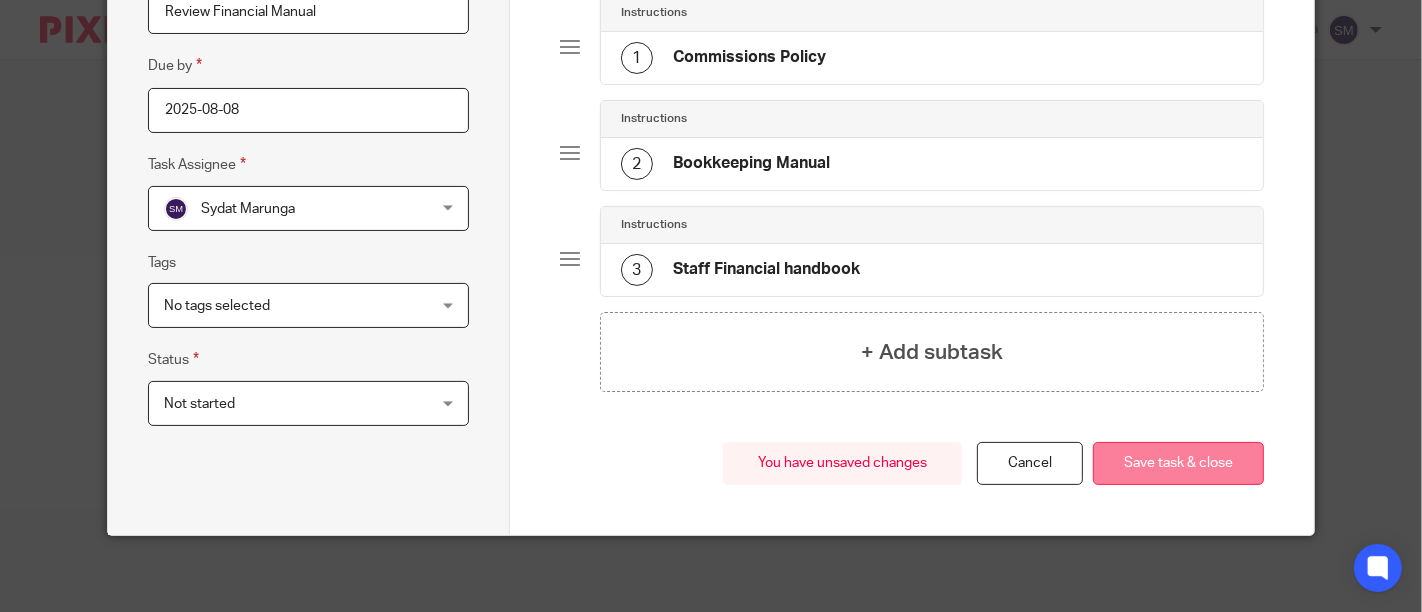 click on "Save task & close" at bounding box center [1178, 463] 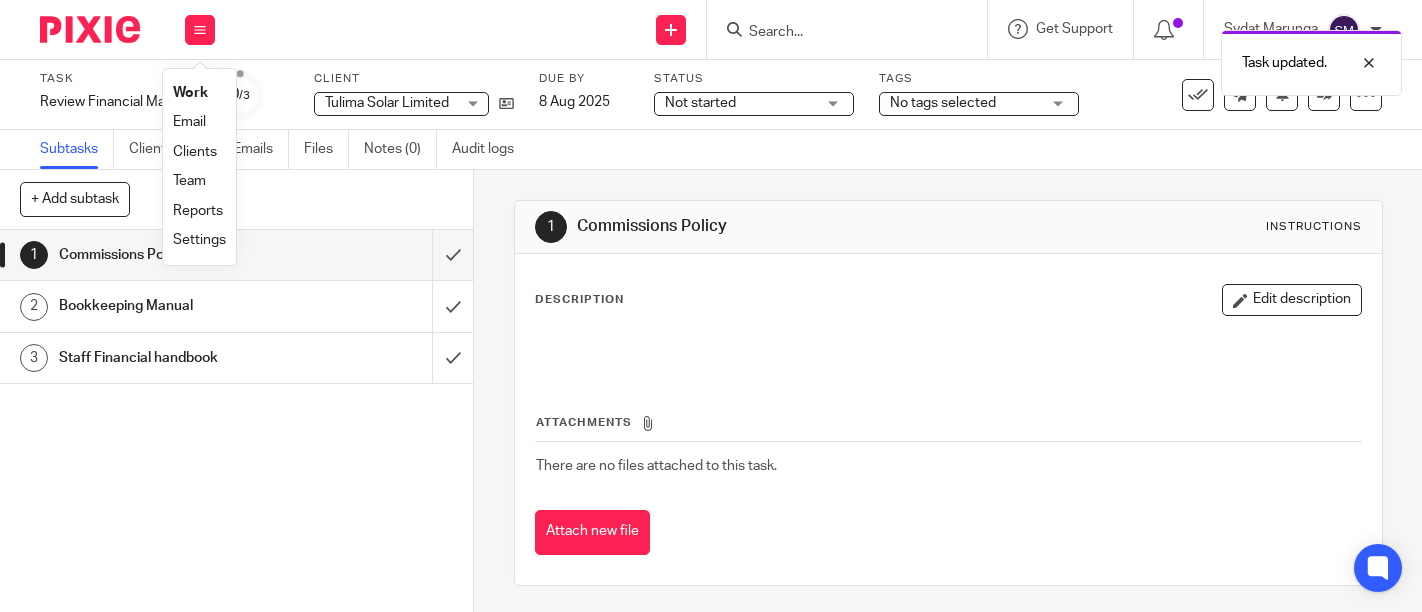 scroll, scrollTop: 0, scrollLeft: 0, axis: both 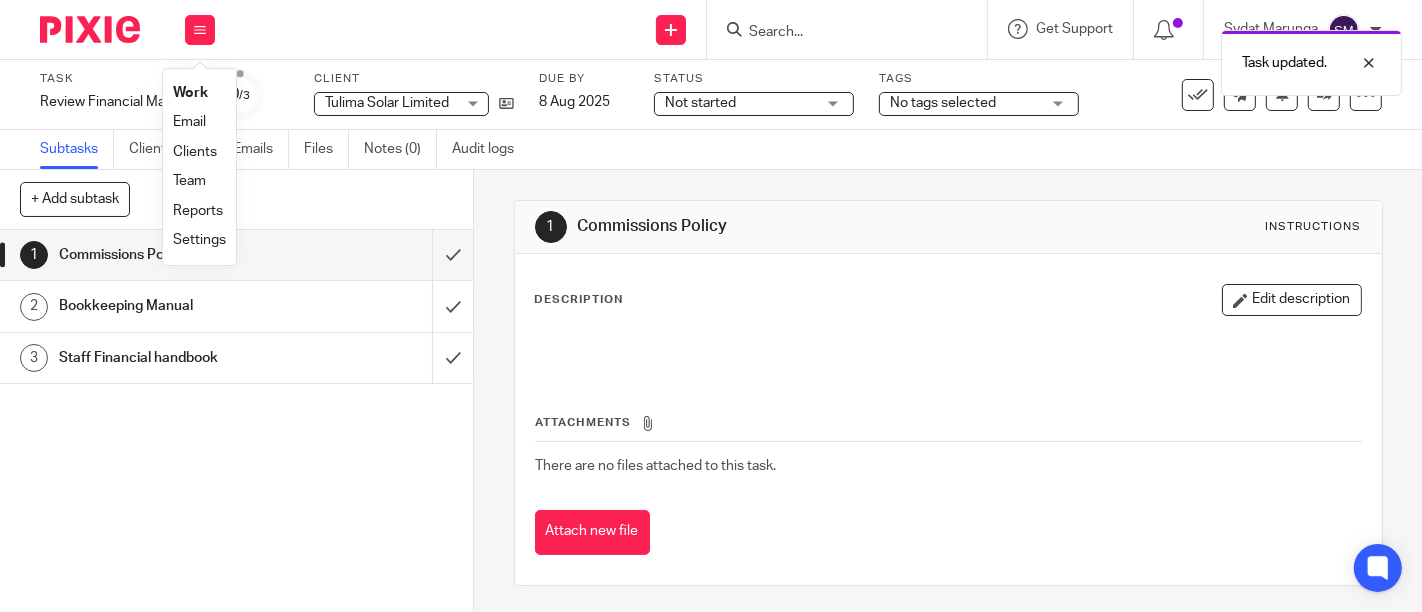 click on "Work" at bounding box center (190, 93) 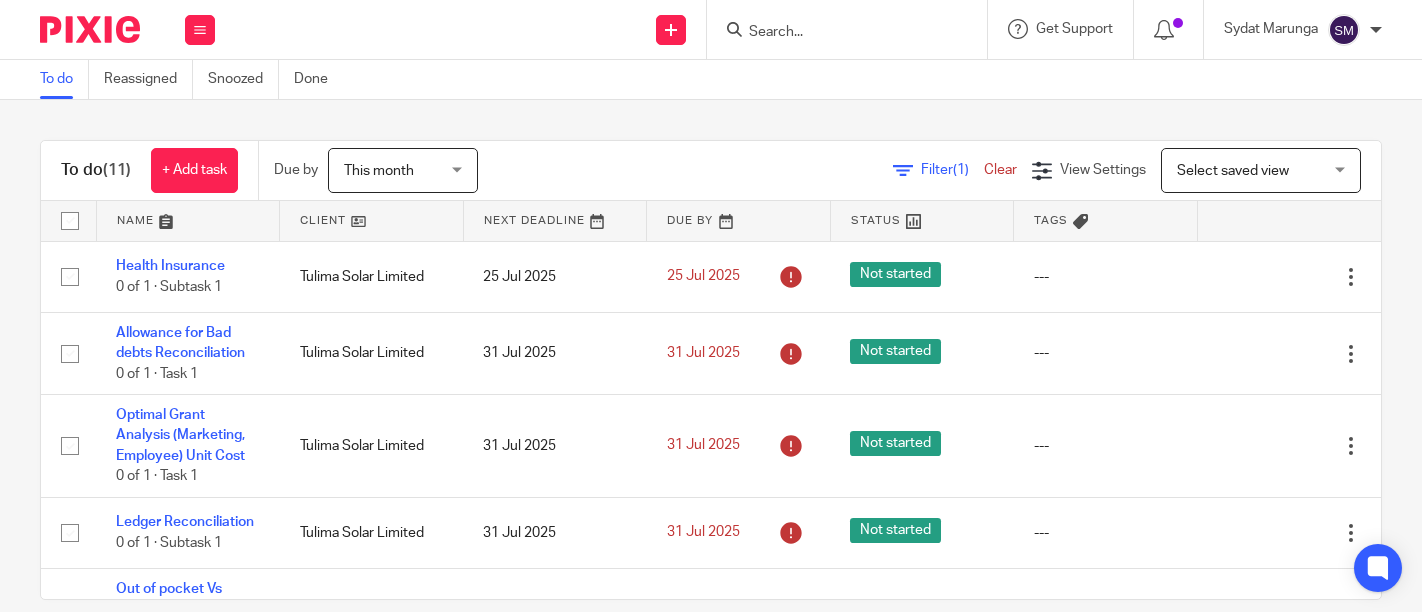 scroll, scrollTop: 0, scrollLeft: 0, axis: both 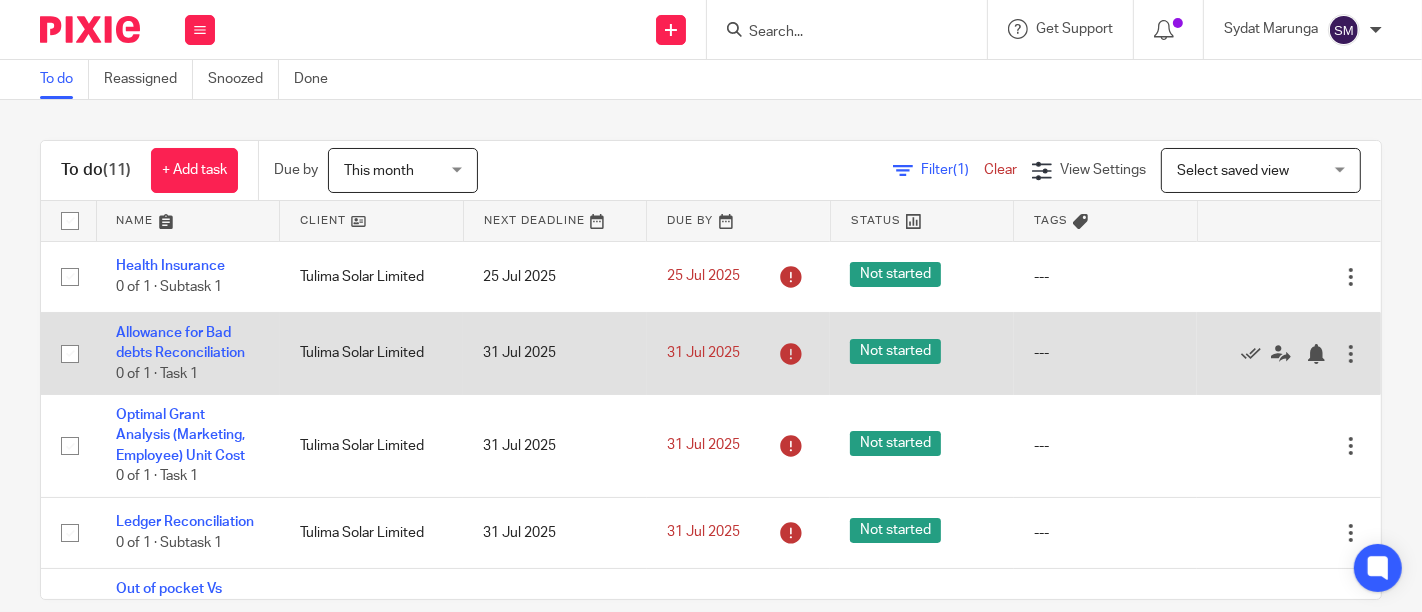 click at bounding box center (1351, 354) 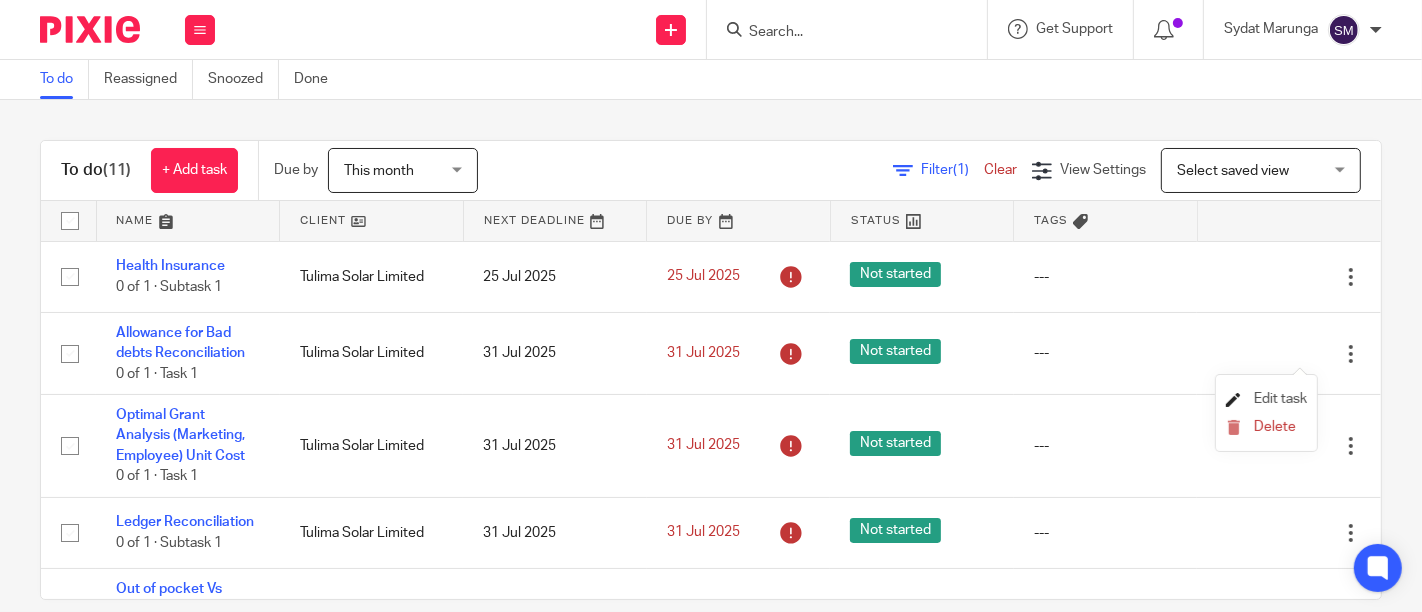 click on "Edit task" at bounding box center (1280, 399) 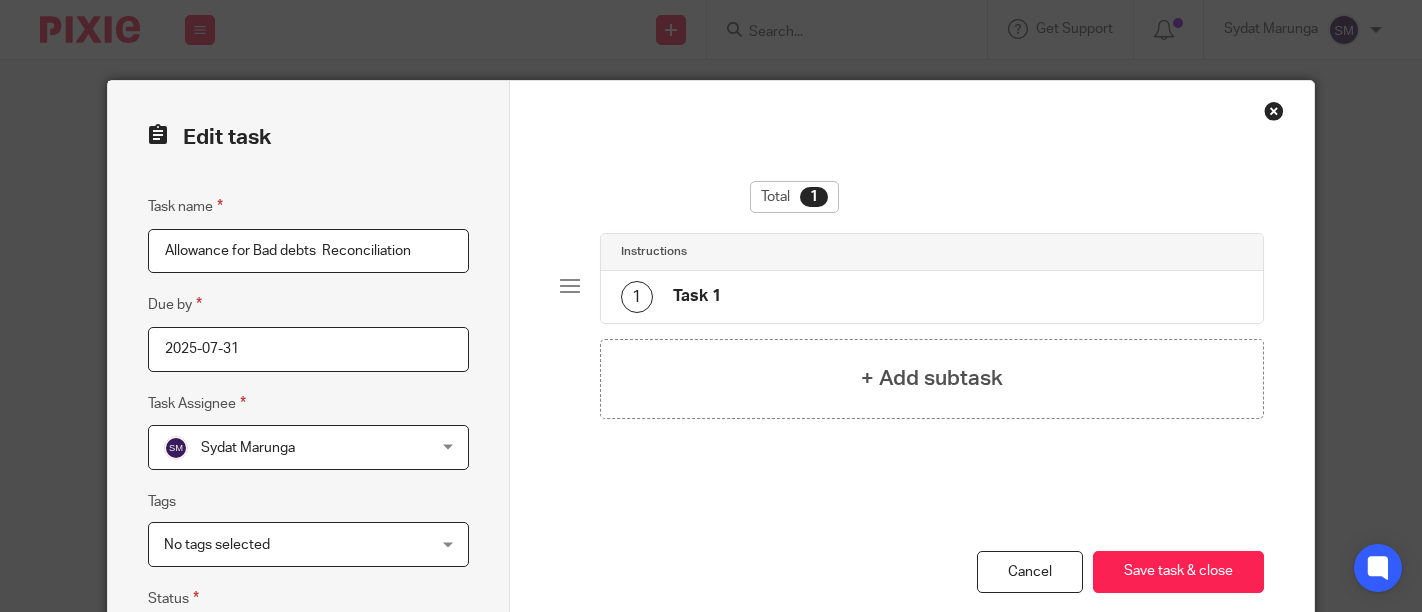 scroll, scrollTop: 0, scrollLeft: 0, axis: both 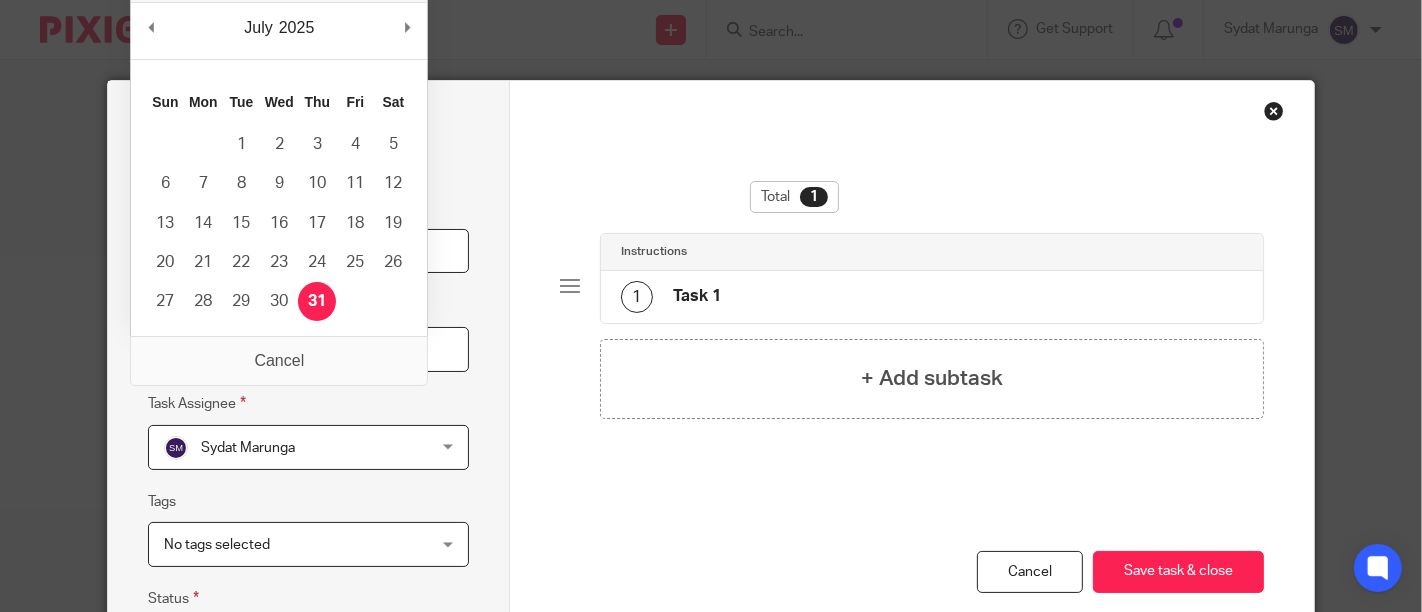 click on "2025-07-31" at bounding box center [308, 349] 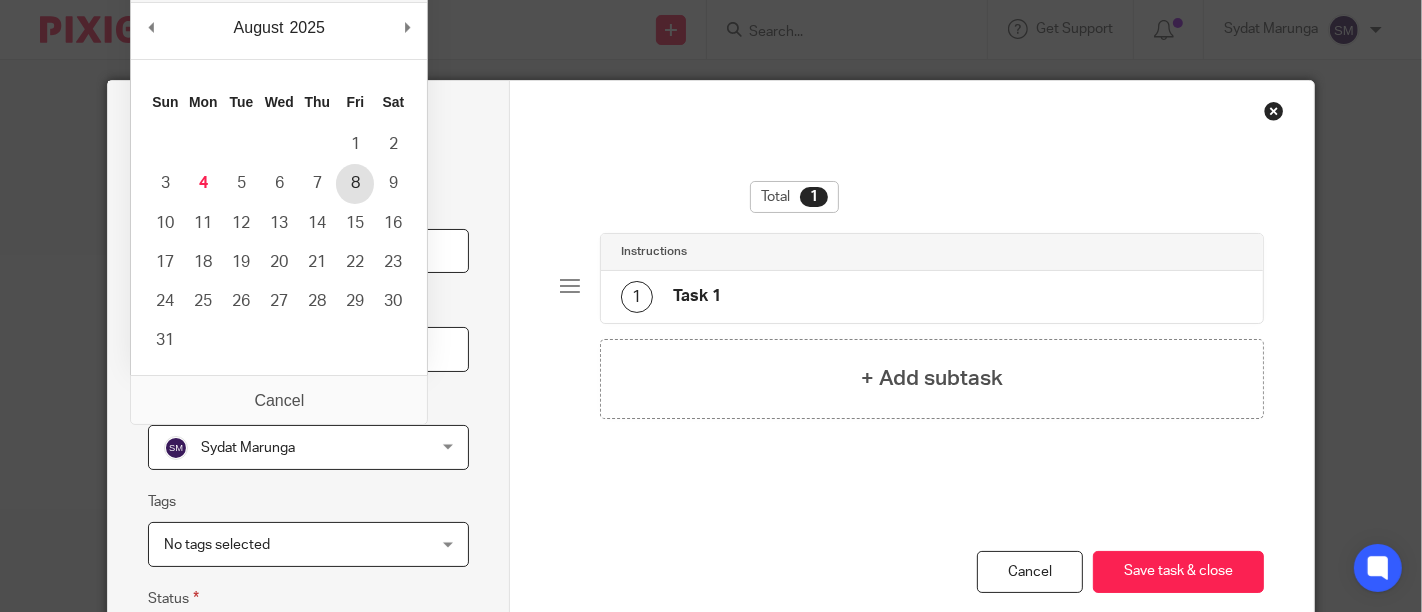 type on "2025-08-08" 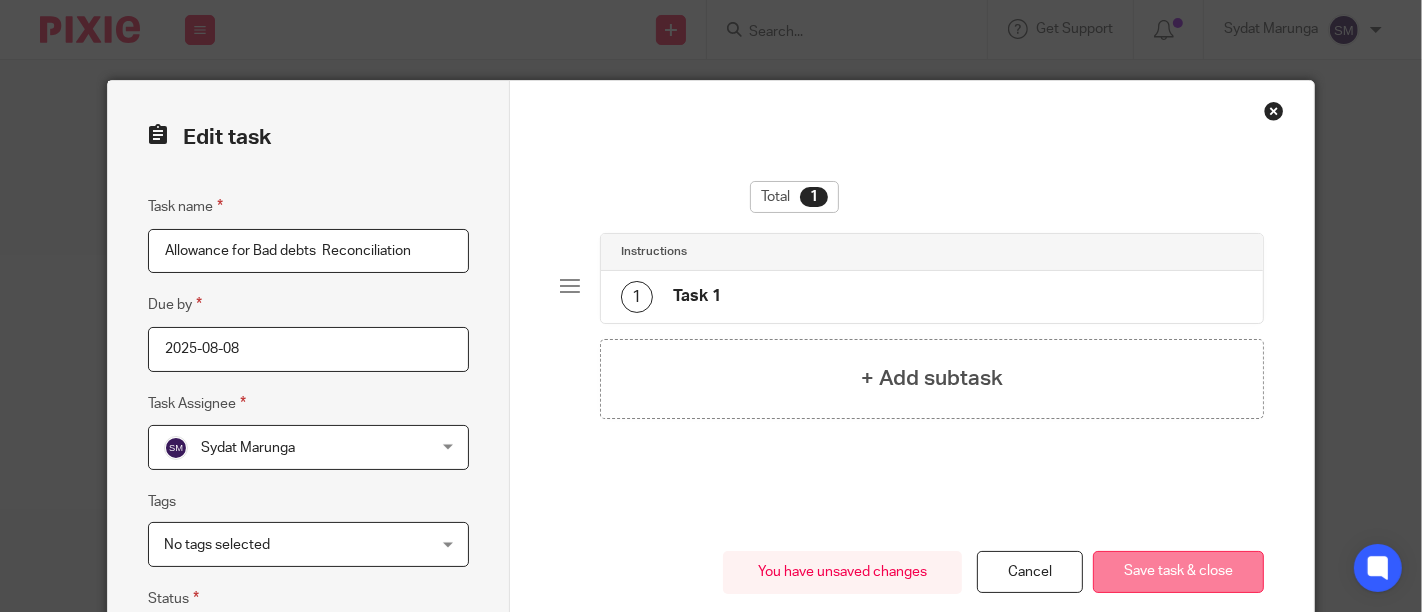 click on "Save task & close" at bounding box center [1178, 572] 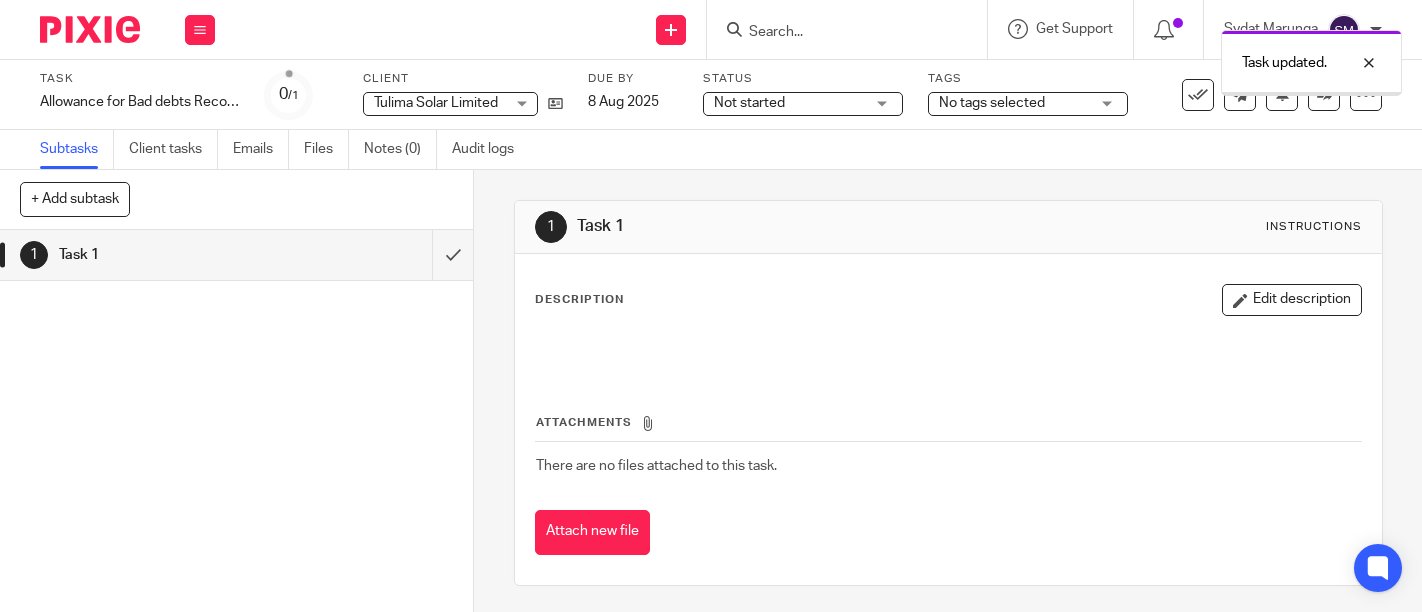 scroll, scrollTop: 0, scrollLeft: 0, axis: both 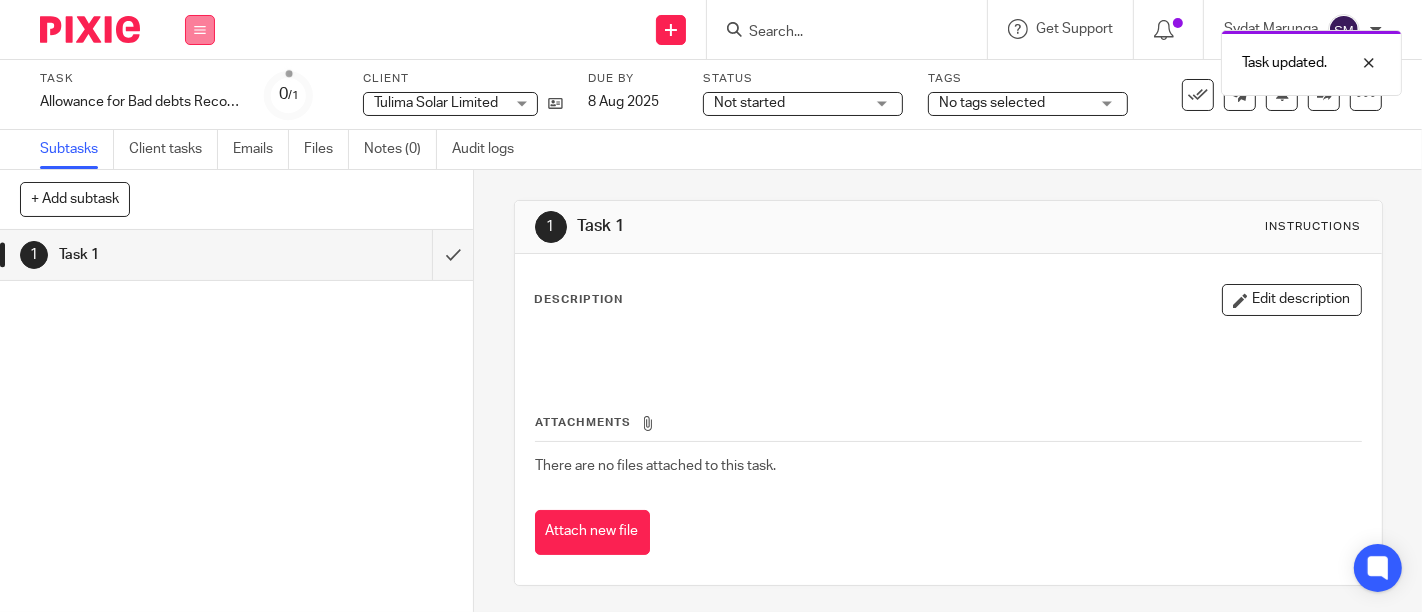 click at bounding box center (200, 30) 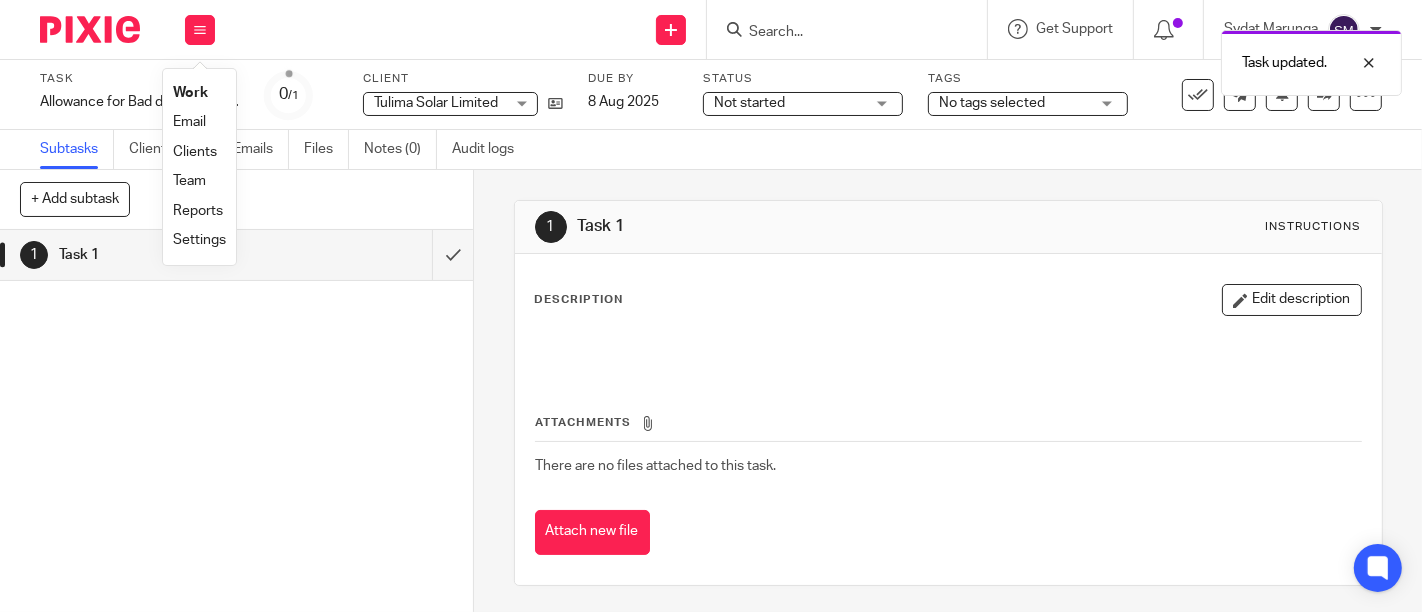 click on "Work" at bounding box center [190, 93] 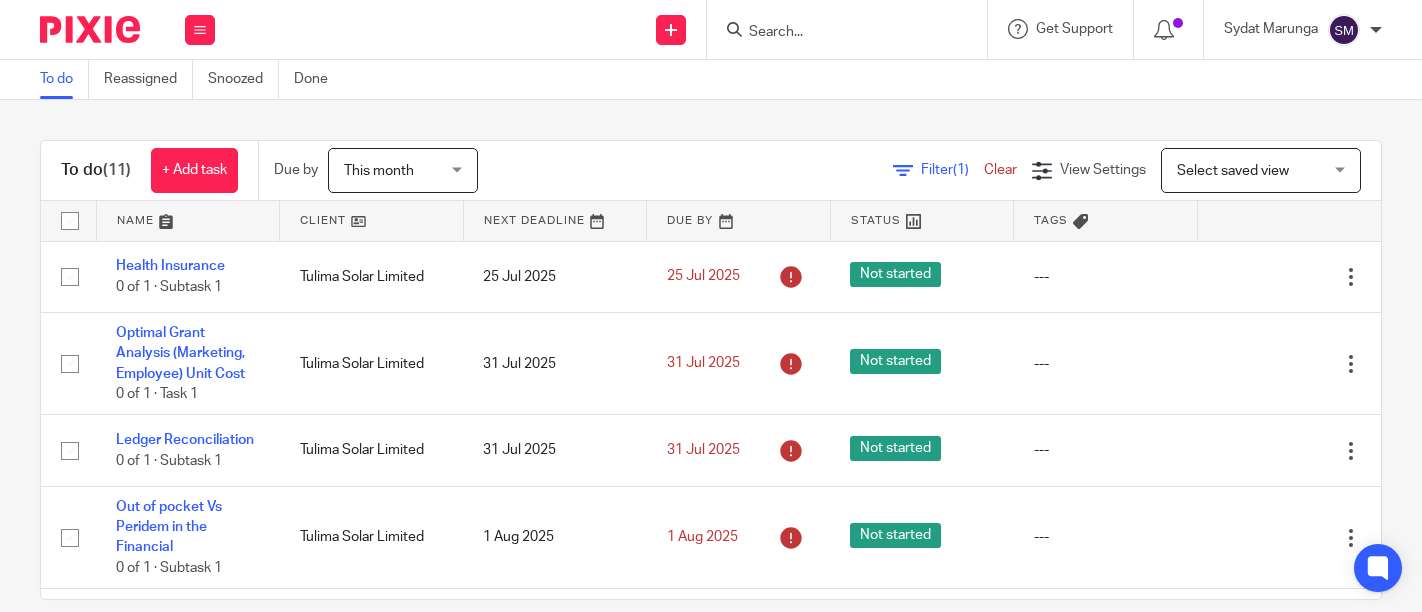 scroll, scrollTop: 0, scrollLeft: 0, axis: both 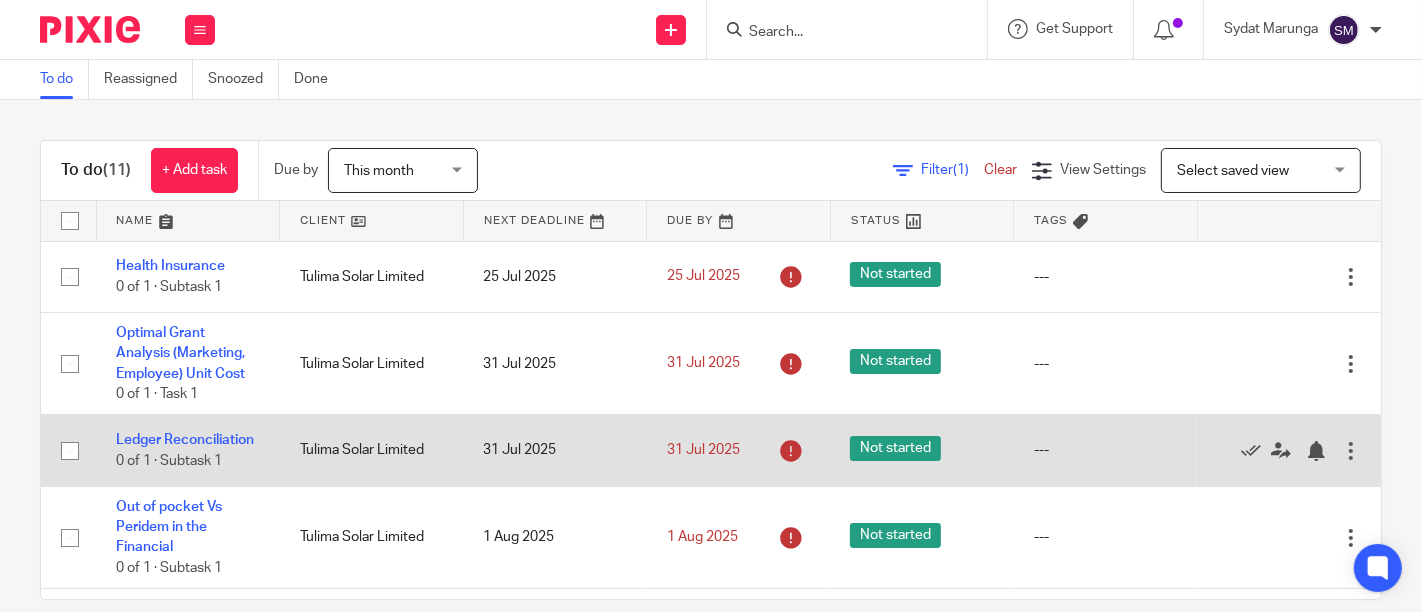 click at bounding box center [1351, 451] 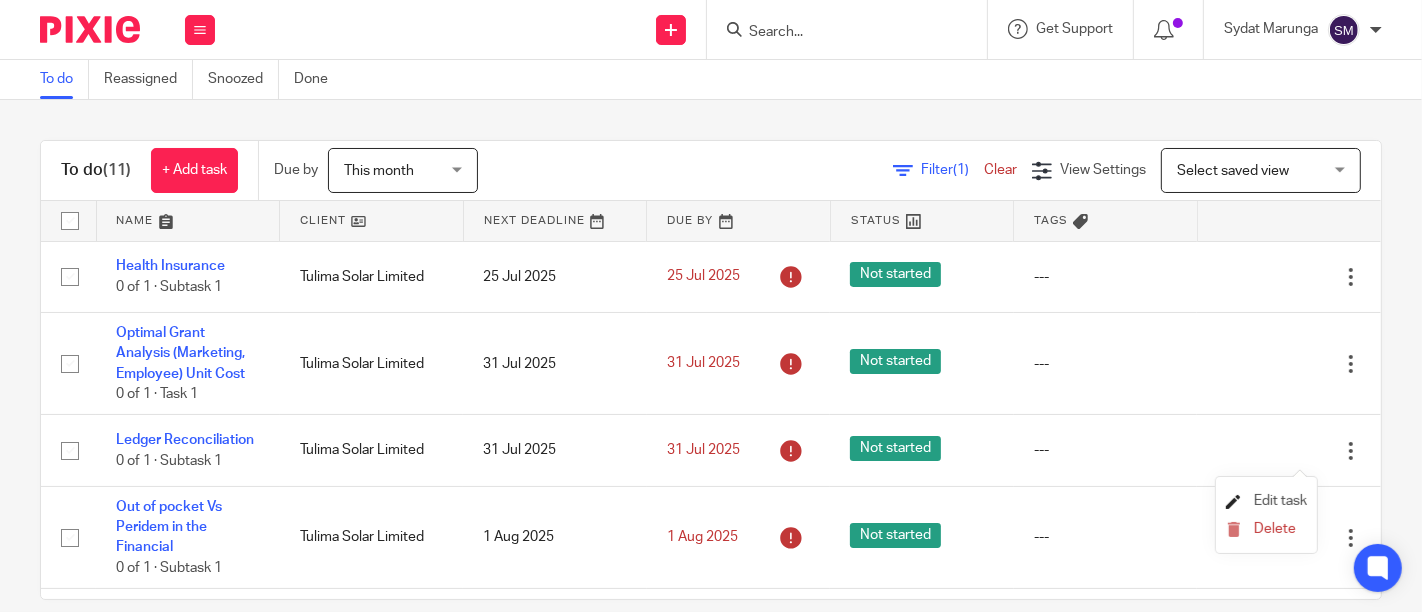 click on "Edit task" at bounding box center (1280, 501) 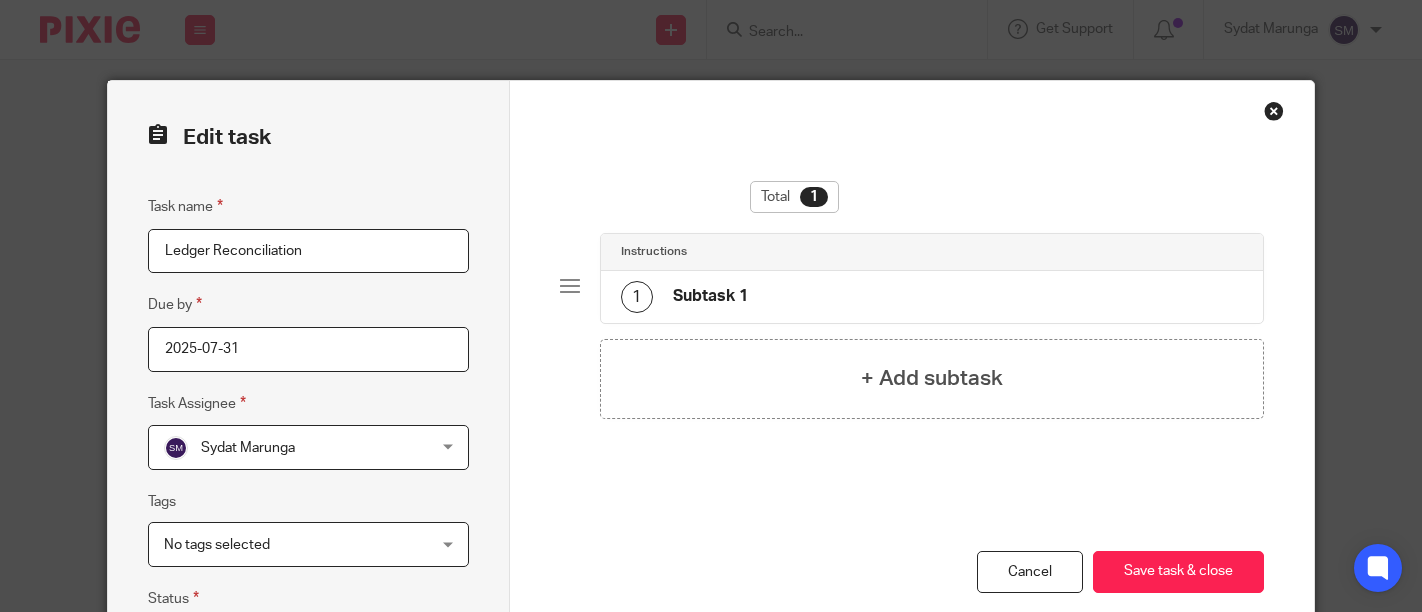 scroll, scrollTop: 0, scrollLeft: 0, axis: both 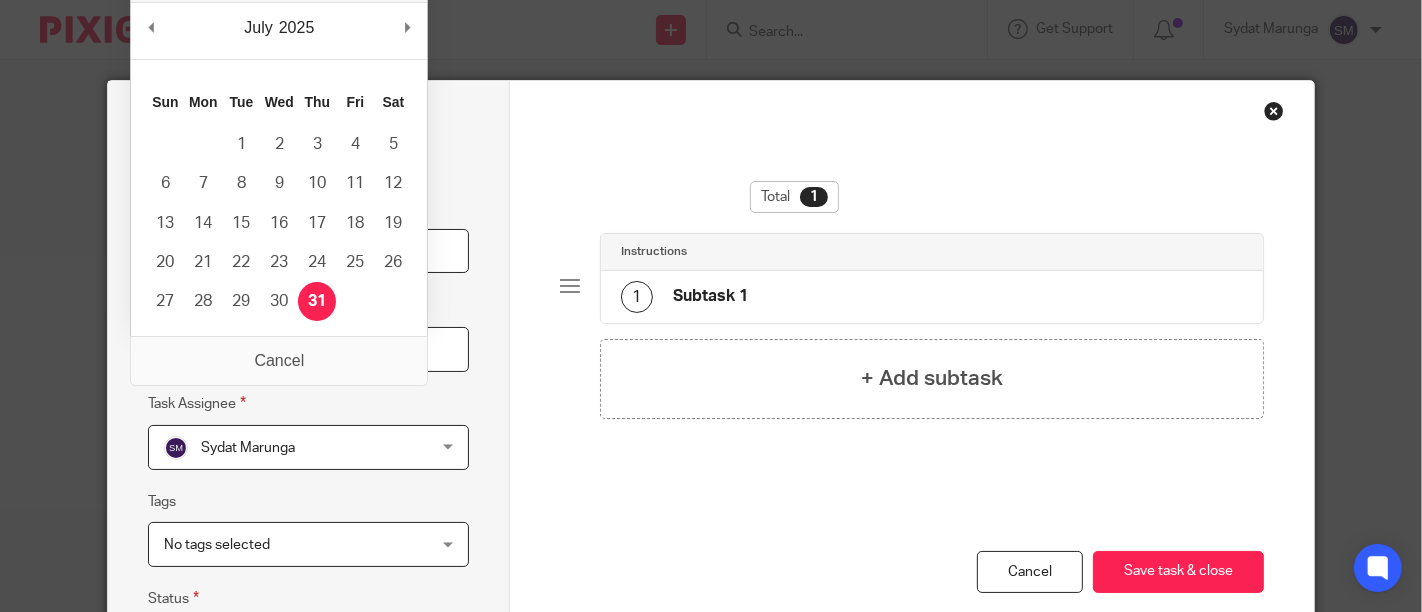 click on "2025-07-31" at bounding box center [308, 349] 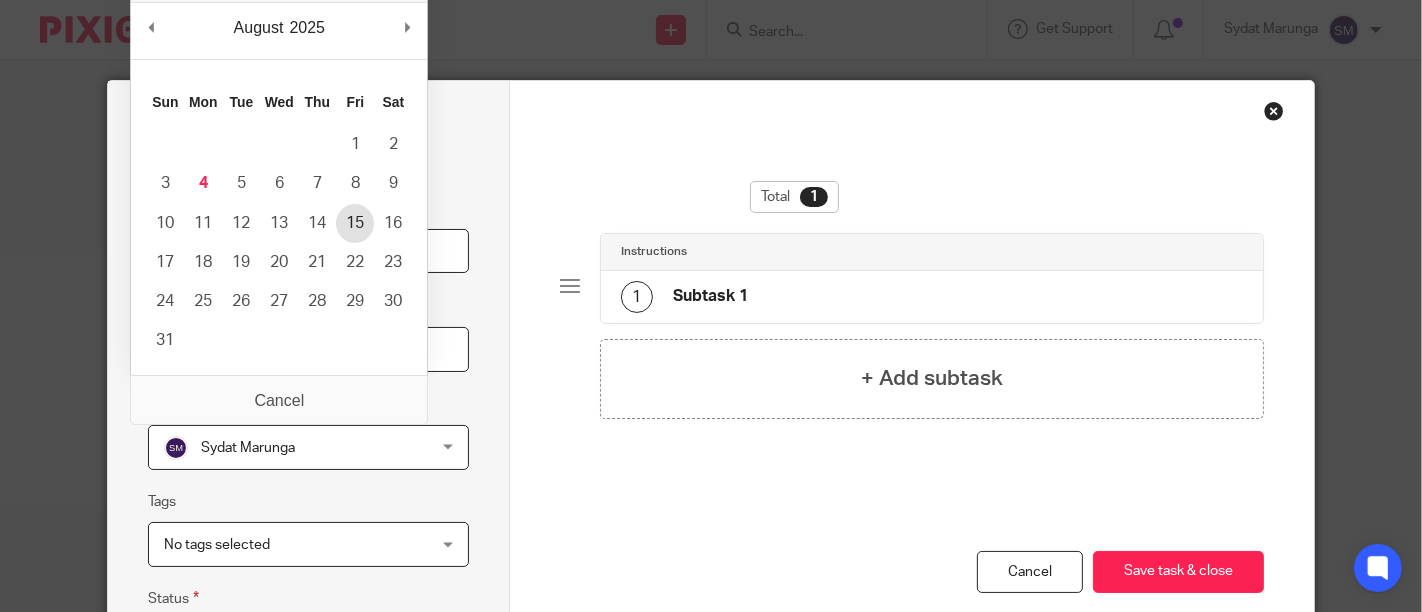 type on "2025-08-15" 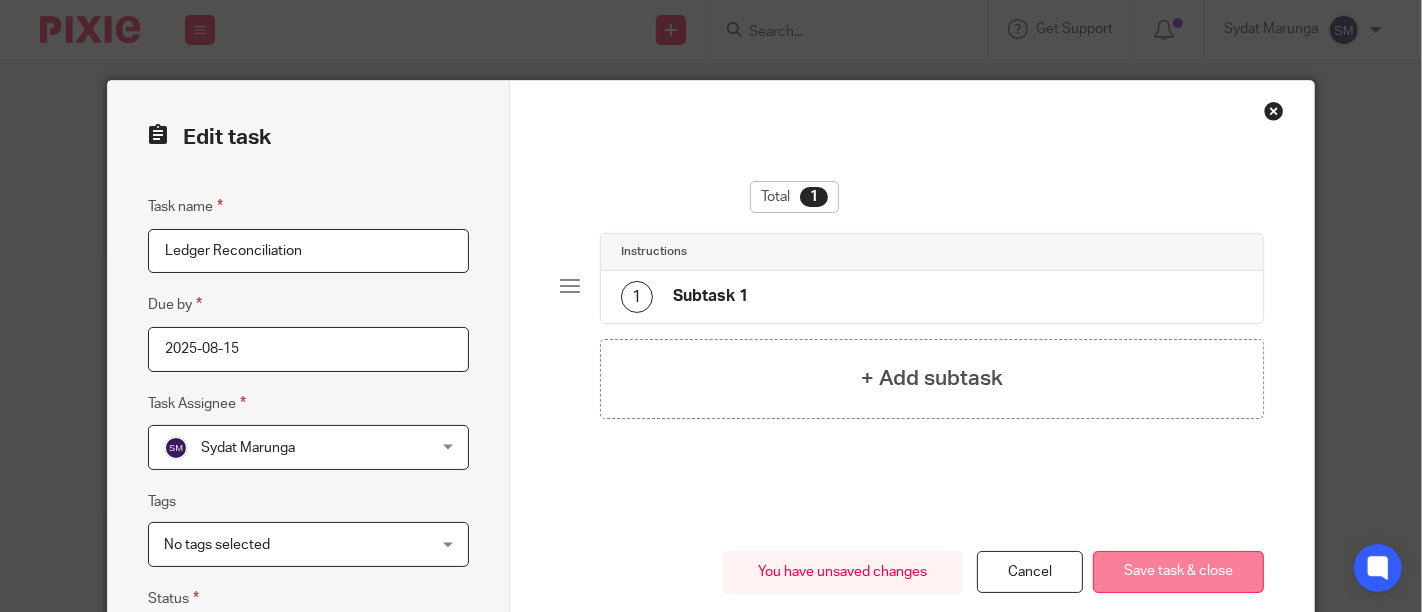 click on "Save task & close" at bounding box center (1178, 572) 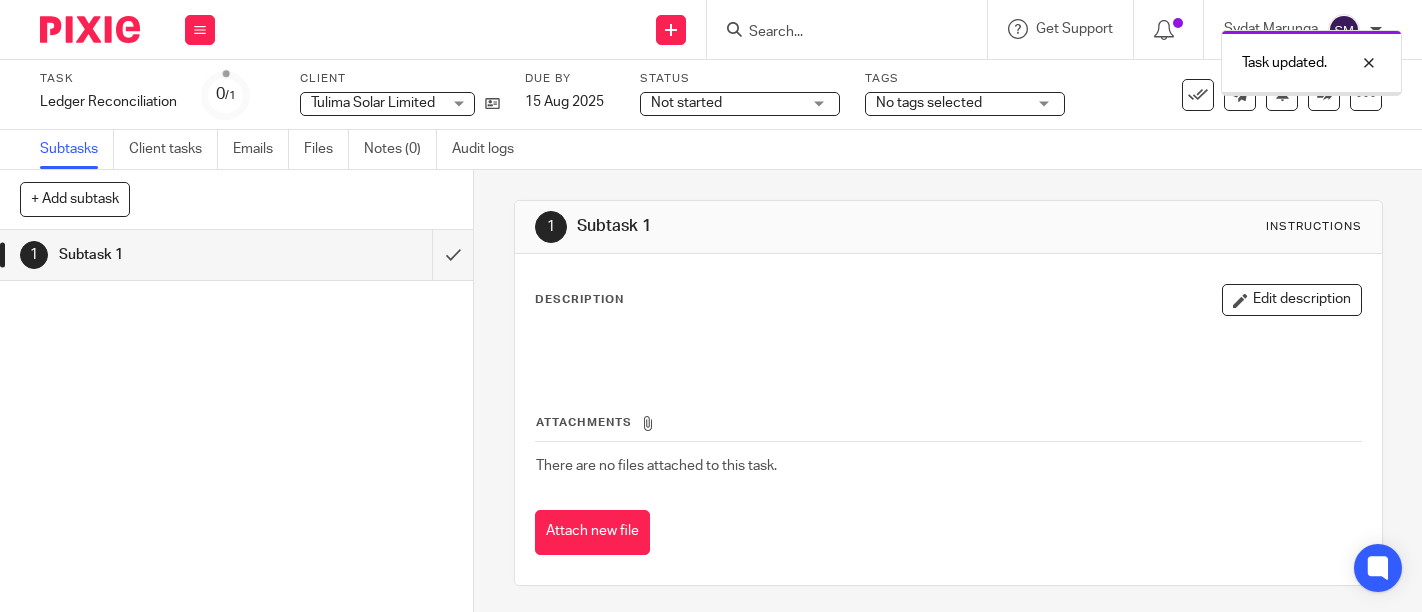 scroll, scrollTop: 0, scrollLeft: 0, axis: both 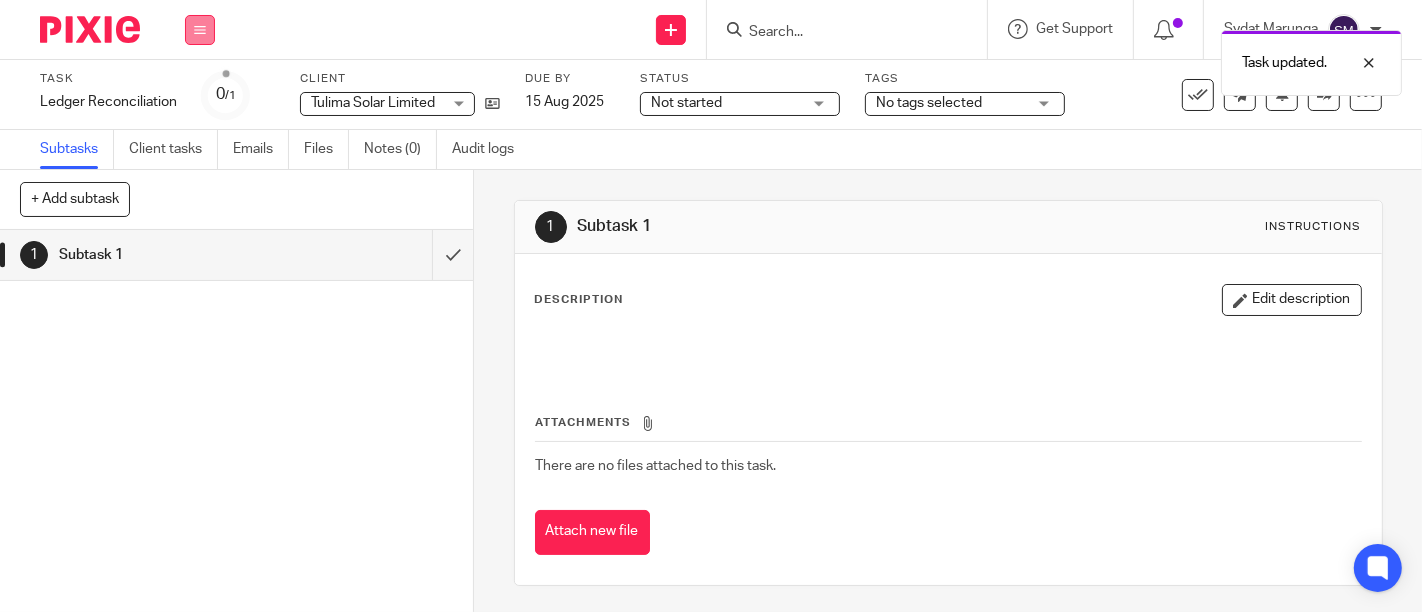 click at bounding box center (200, 30) 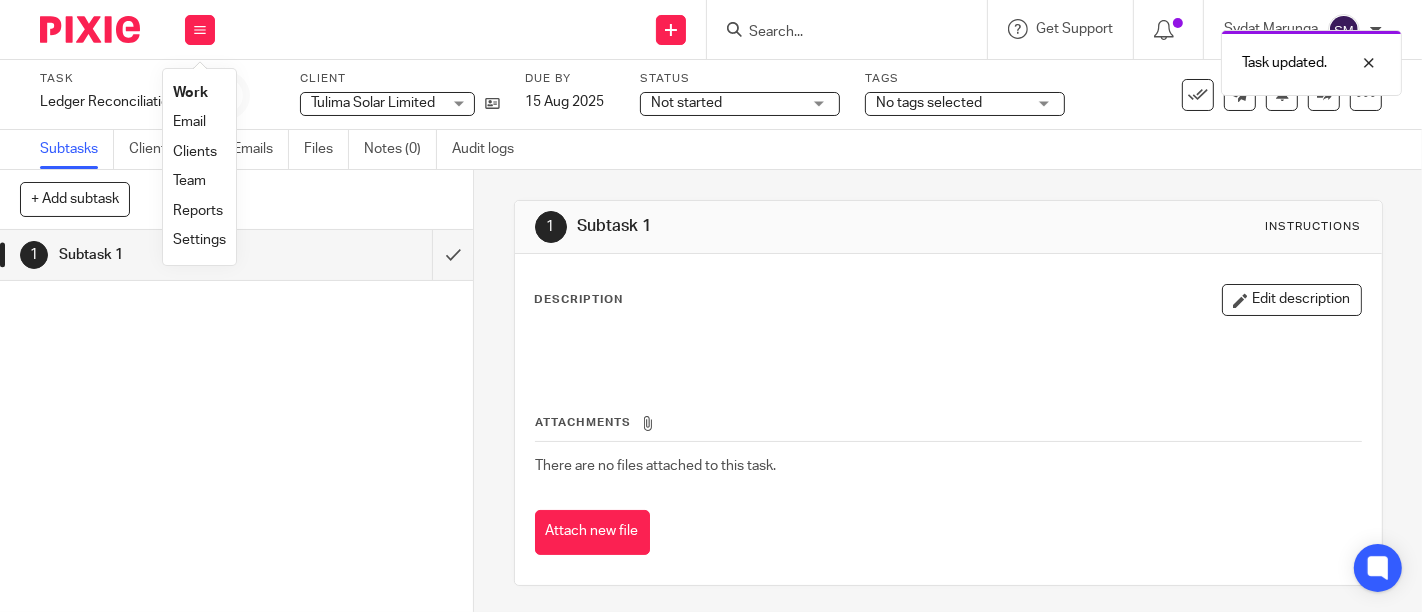 click on "Work" at bounding box center (190, 93) 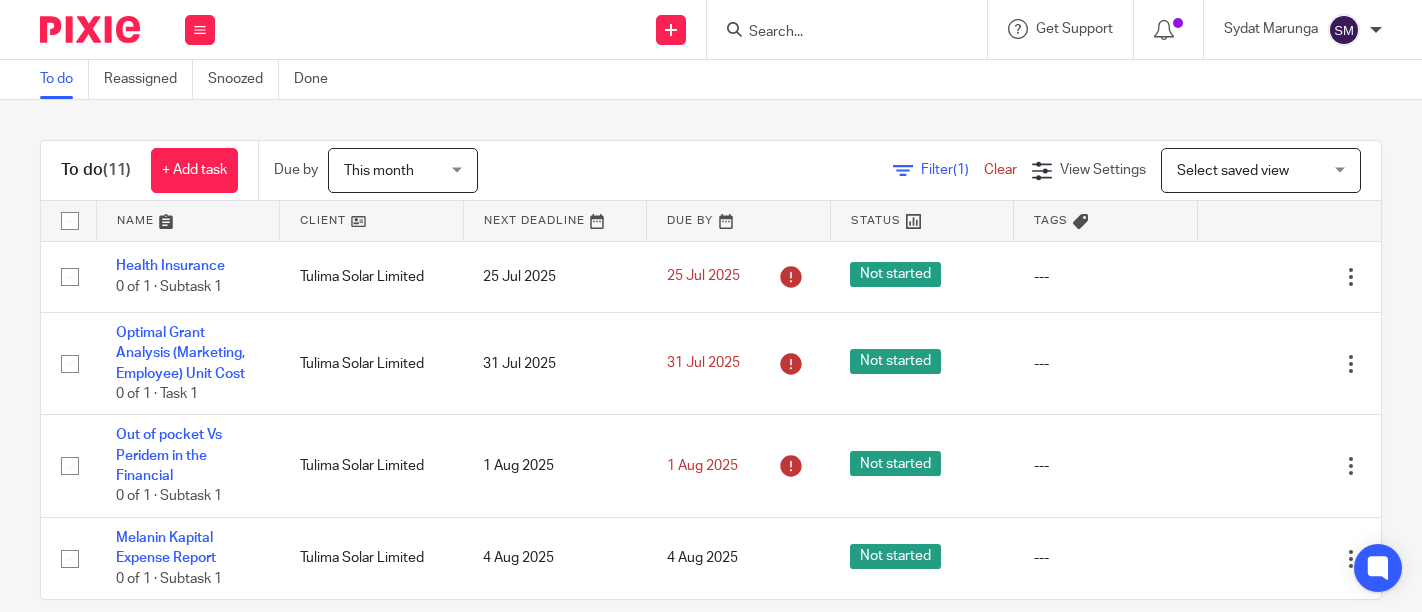 scroll, scrollTop: 0, scrollLeft: 0, axis: both 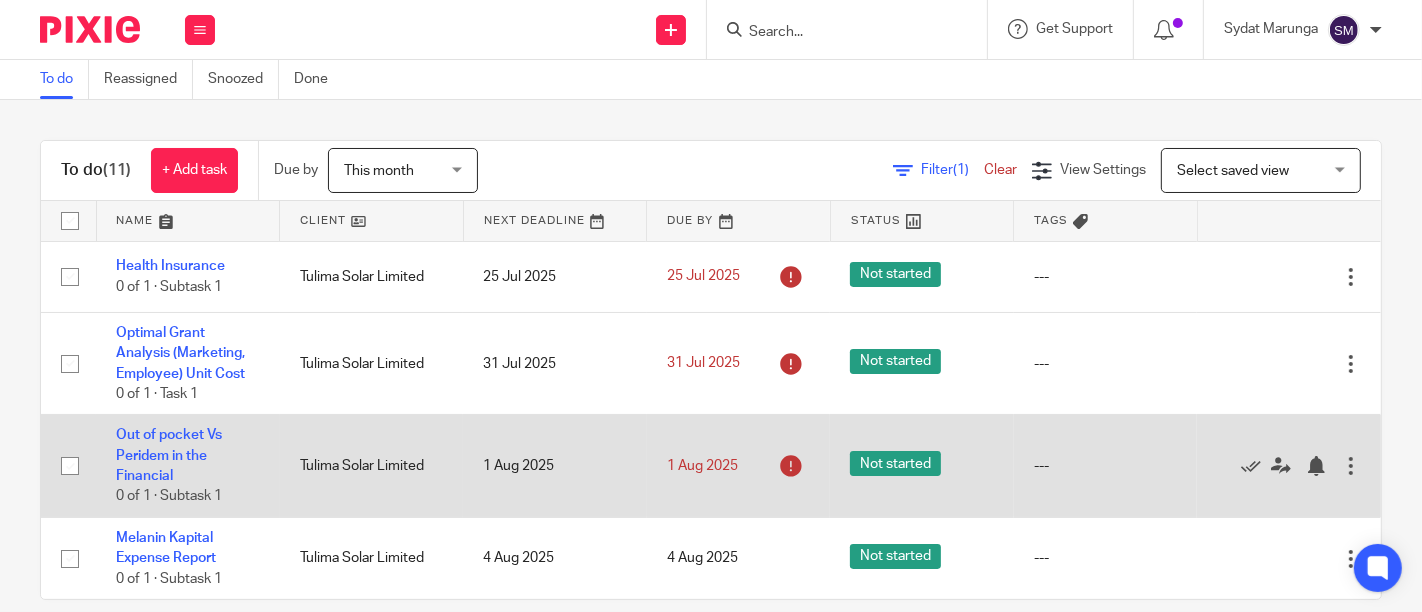 click at bounding box center (1351, 466) 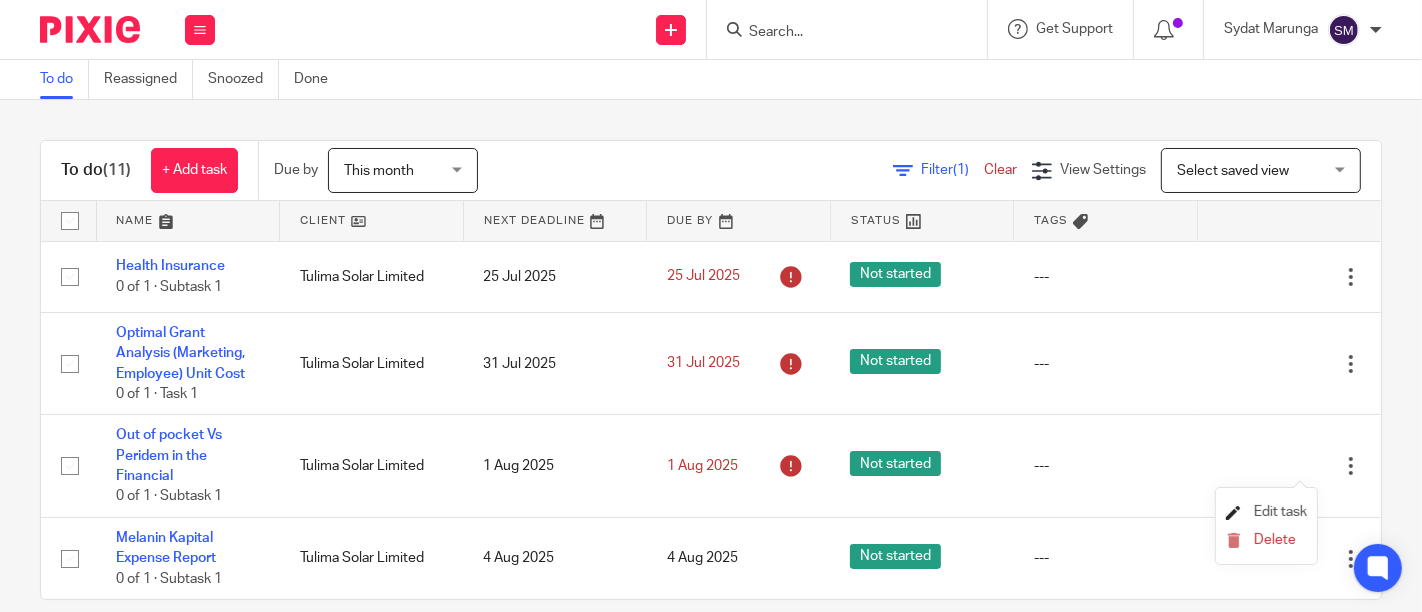 click on "Edit task" at bounding box center (1280, 512) 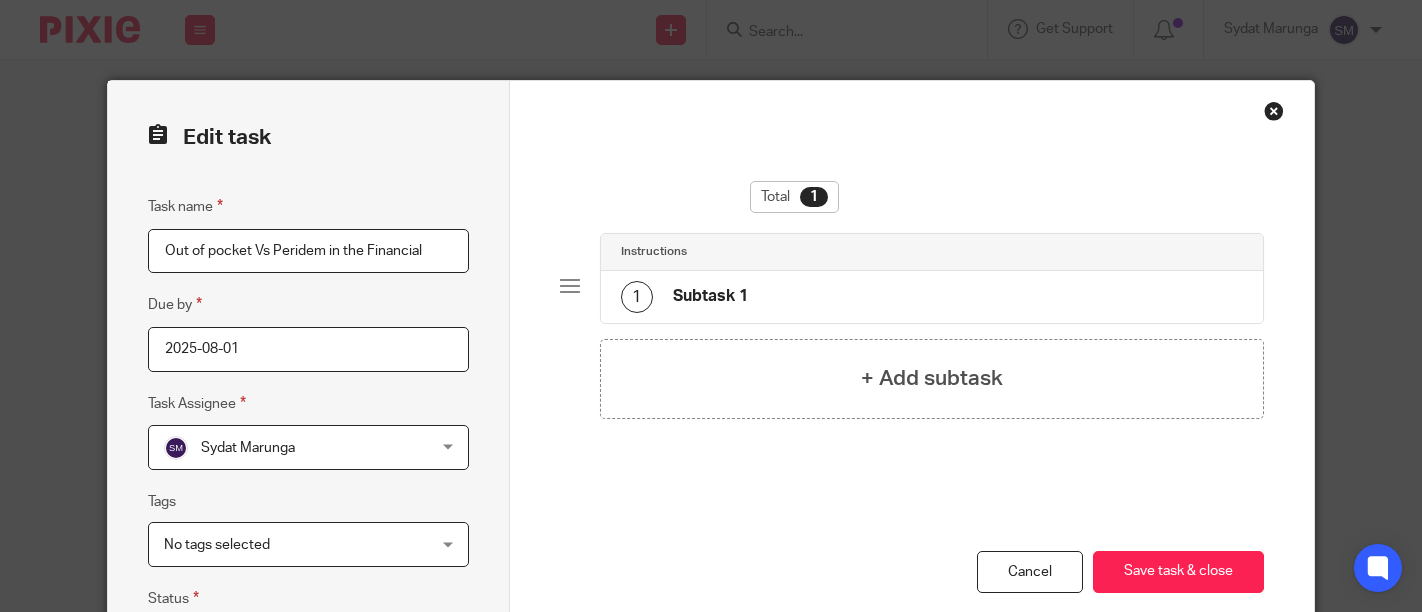 scroll, scrollTop: 0, scrollLeft: 0, axis: both 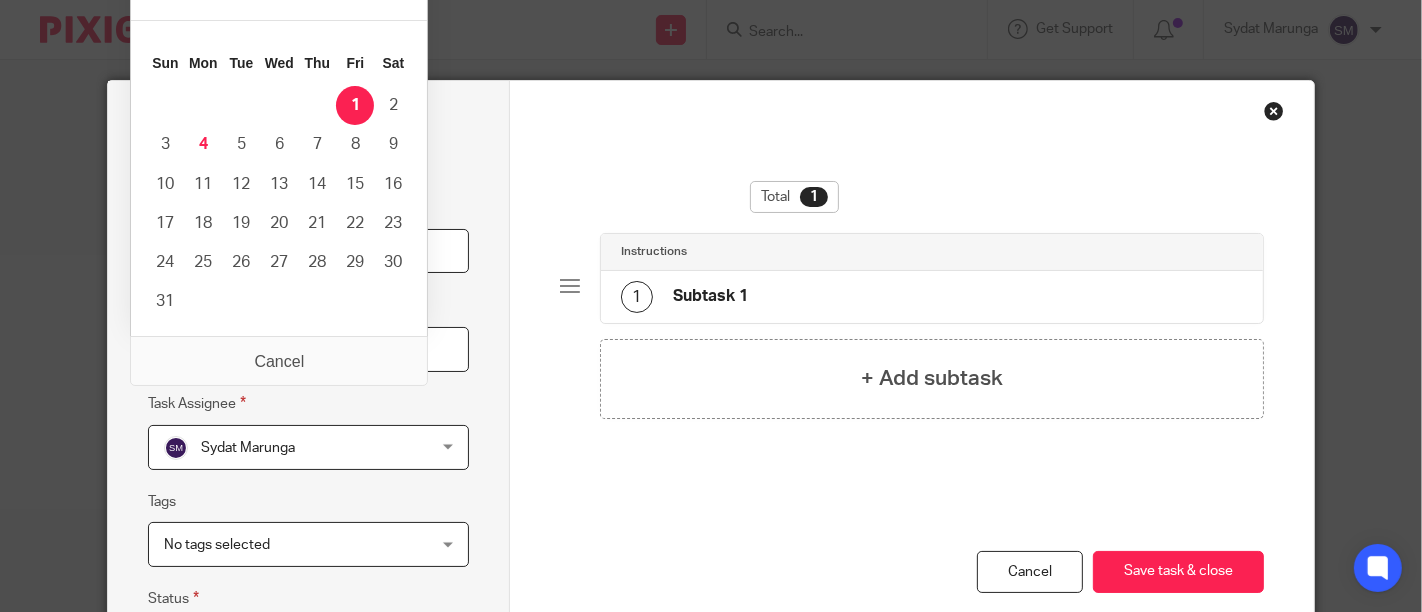 click on "2025-08-01" at bounding box center (308, 349) 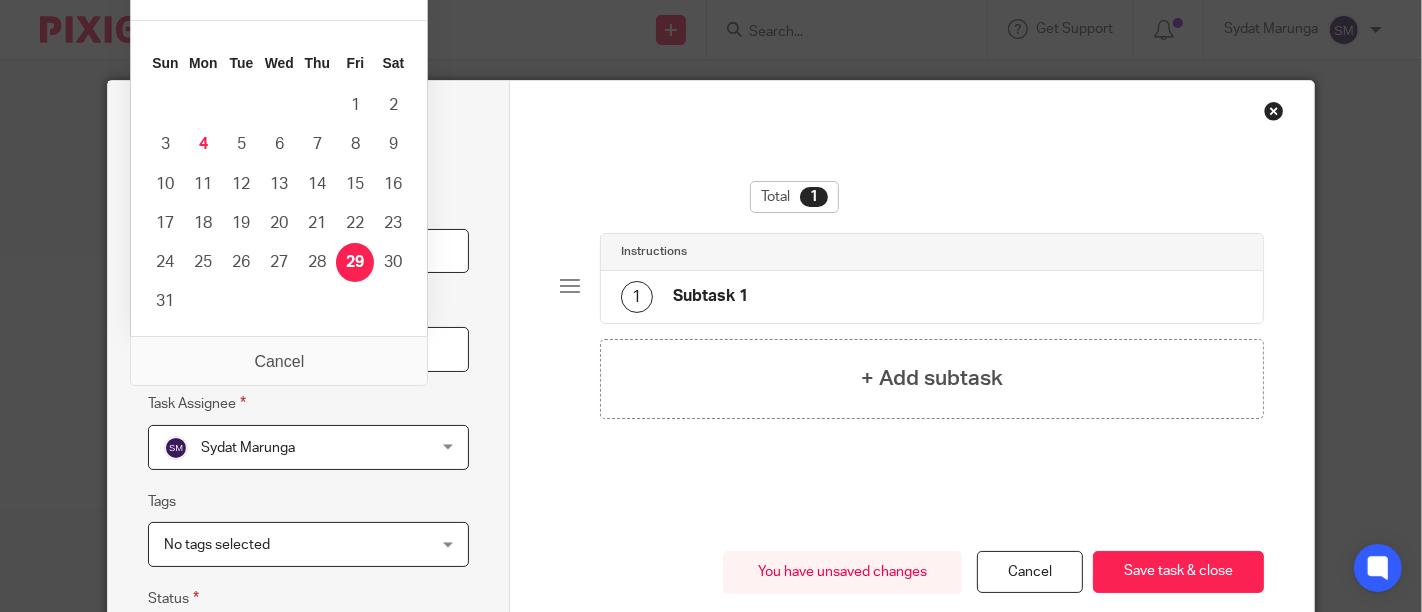 click on "2025-08-29" at bounding box center (308, 349) 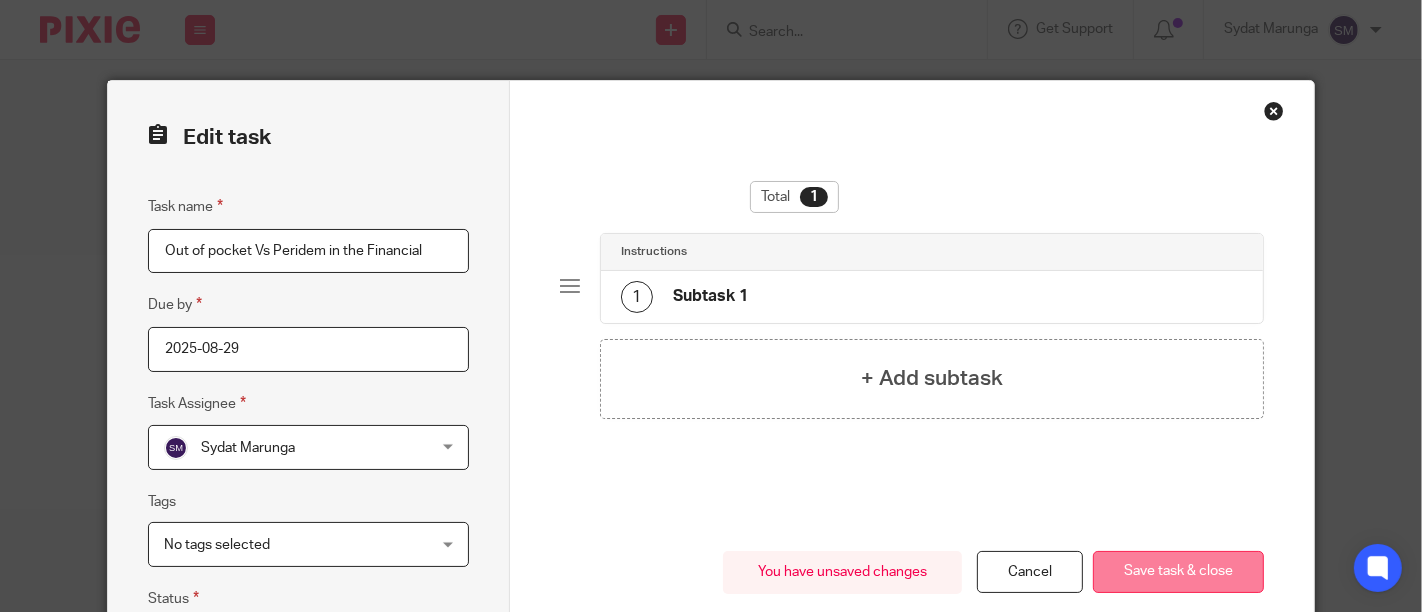 click on "Save task & close" at bounding box center [1178, 572] 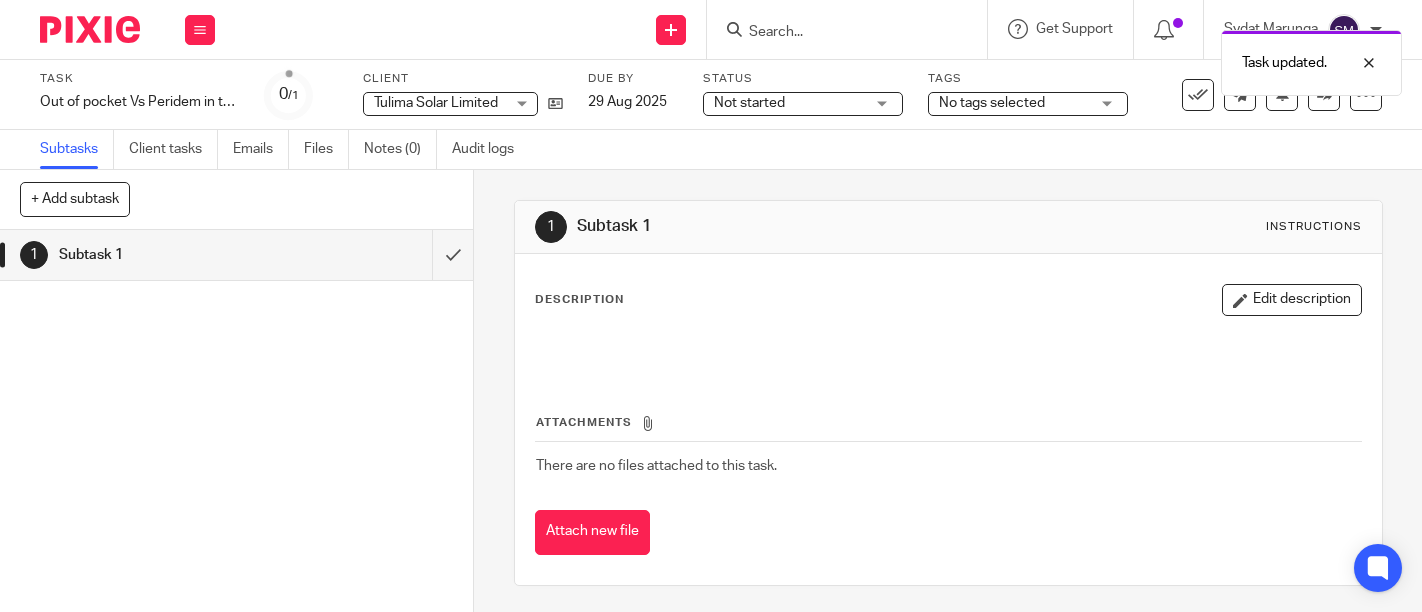 scroll, scrollTop: 0, scrollLeft: 0, axis: both 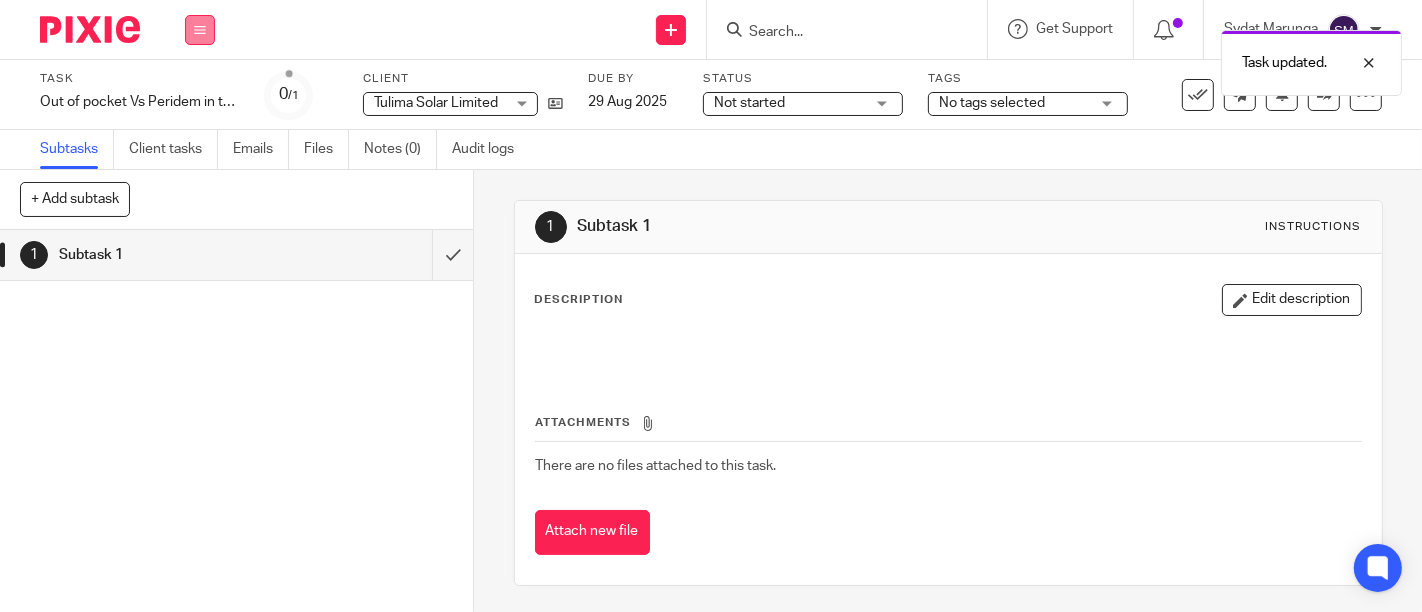 click at bounding box center [200, 30] 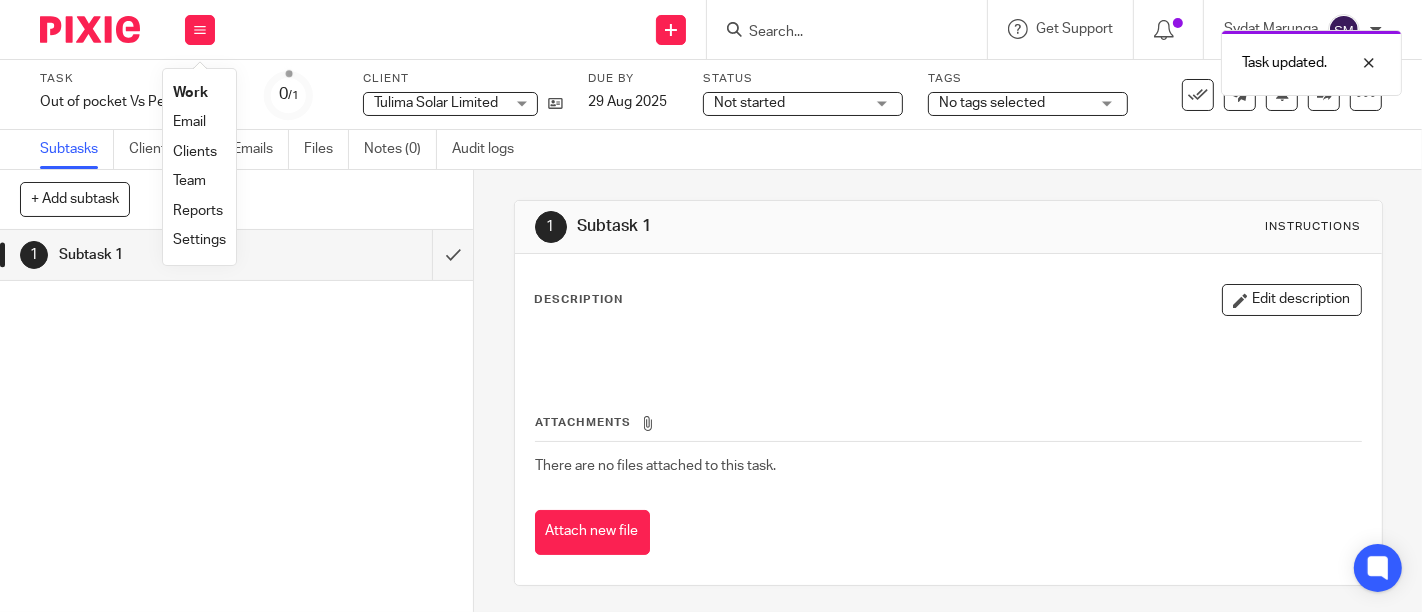 click on "Work" at bounding box center [190, 93] 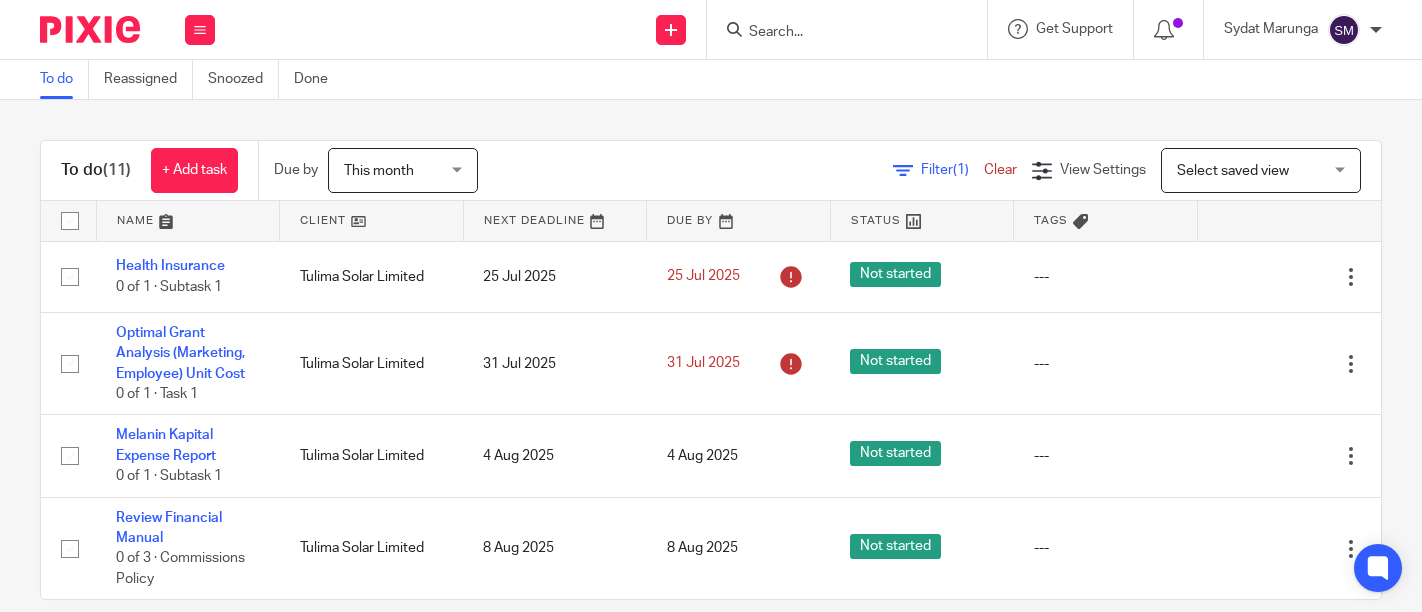 scroll, scrollTop: 0, scrollLeft: 0, axis: both 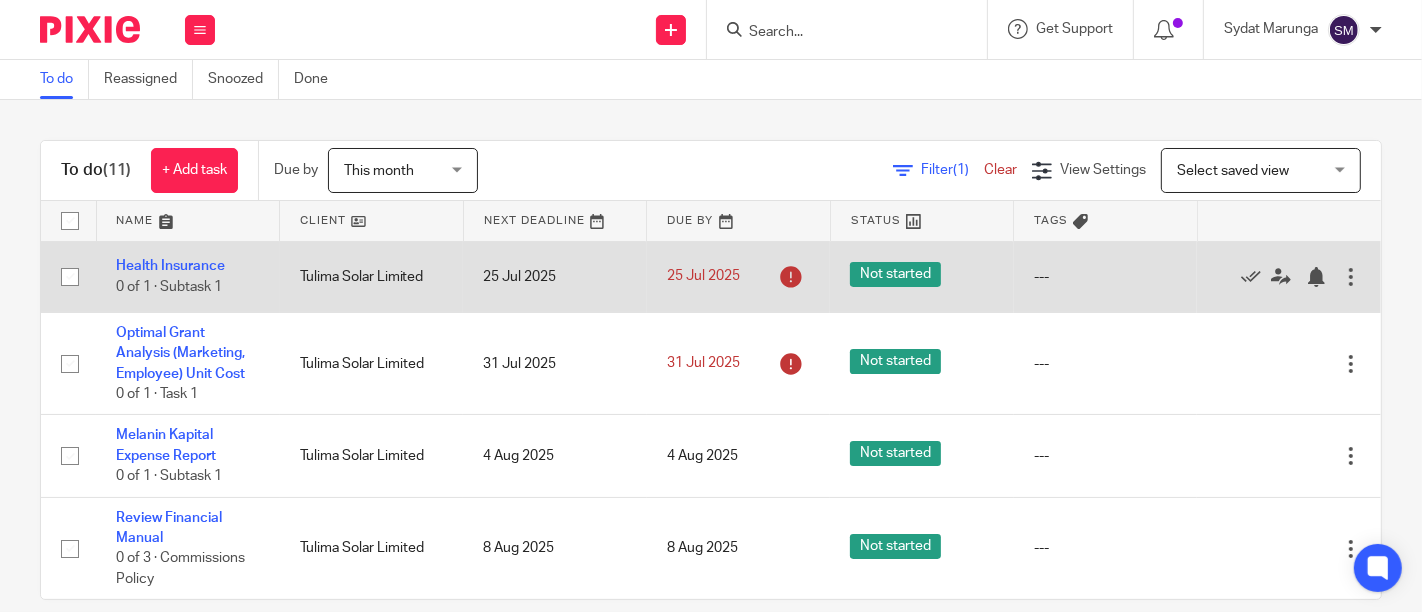 click at bounding box center (1351, 277) 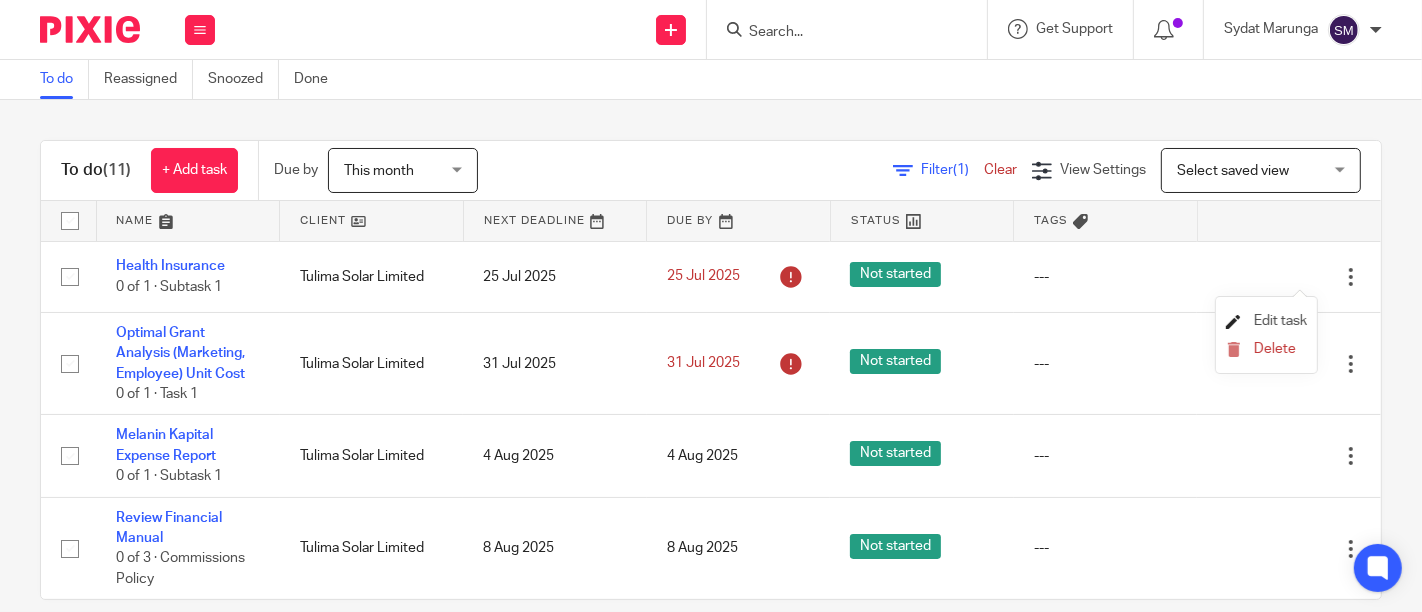 click on "Edit task" at bounding box center [1280, 321] 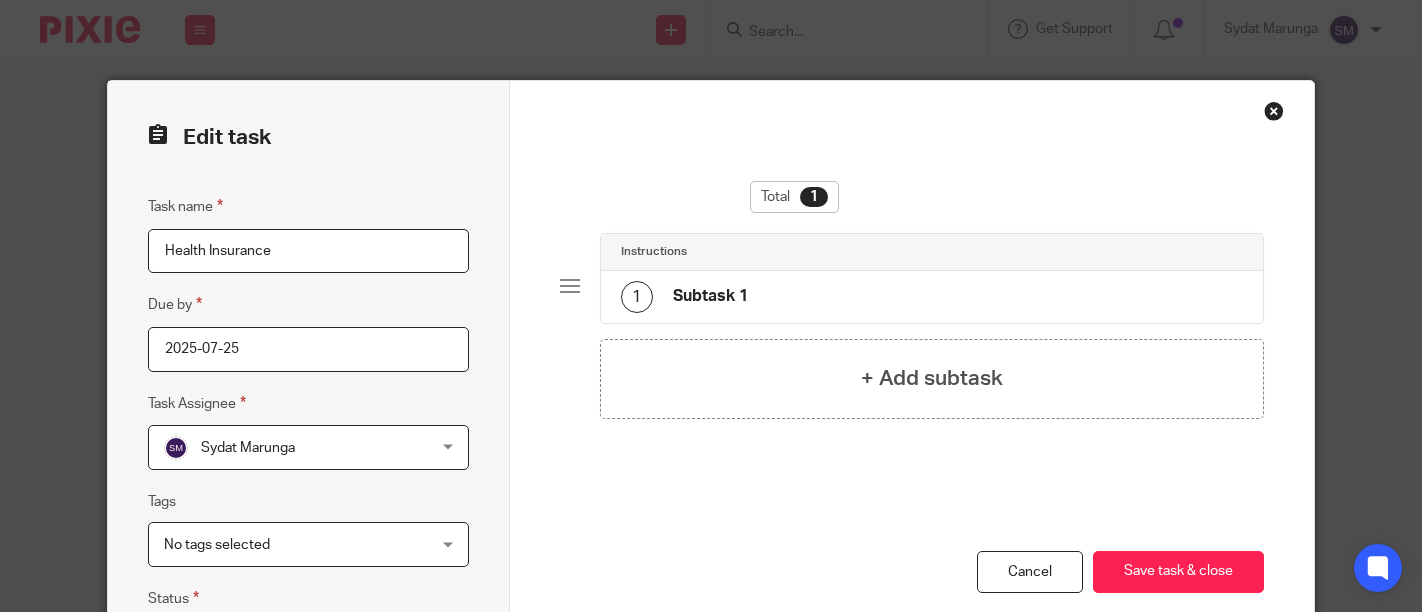 scroll, scrollTop: 0, scrollLeft: 0, axis: both 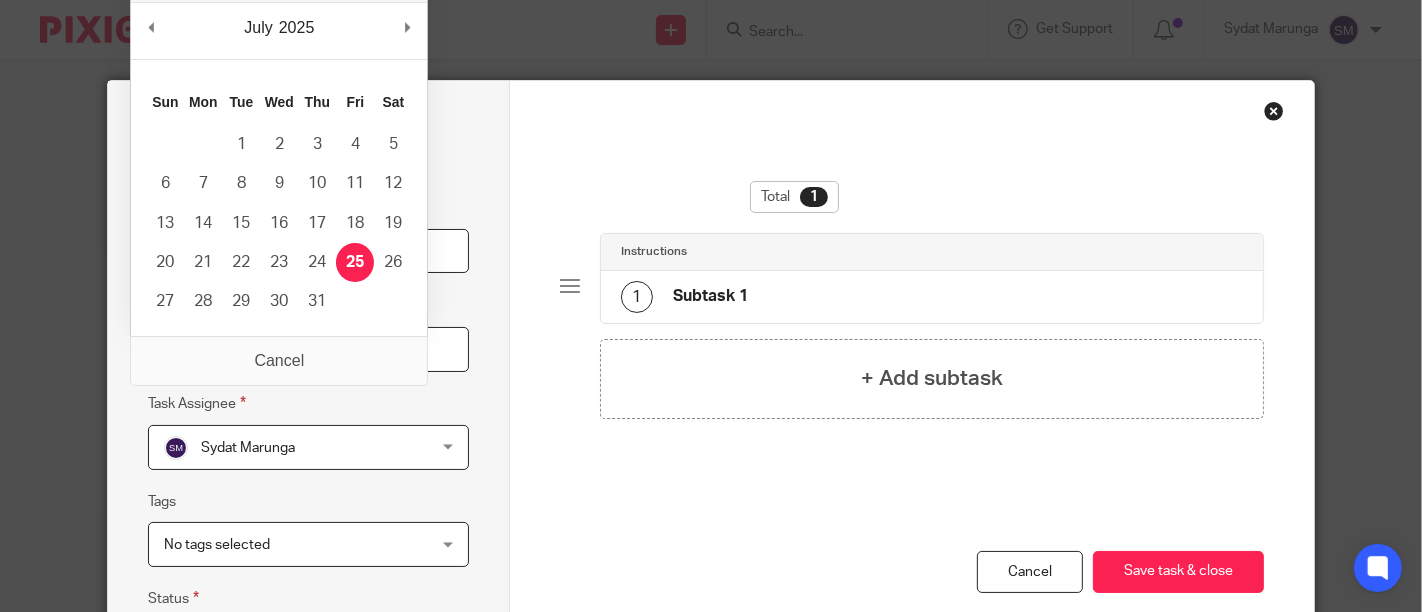 click on "2025-07-25" at bounding box center [308, 349] 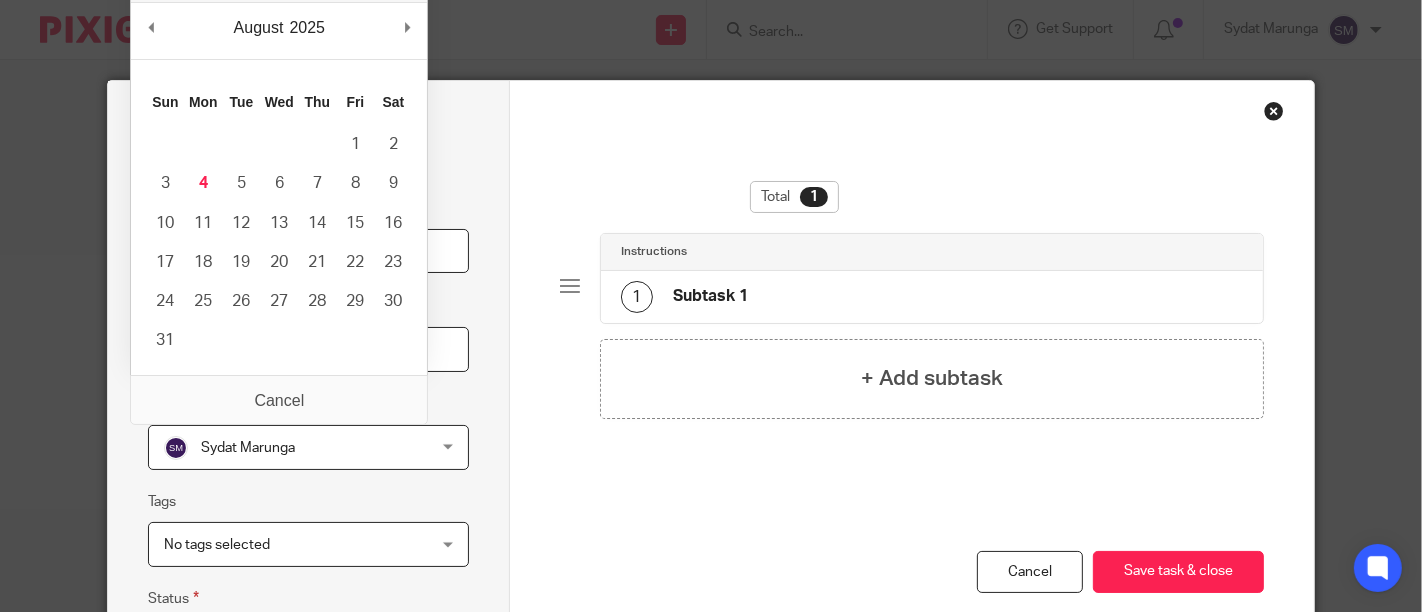 click at bounding box center (203, 340) 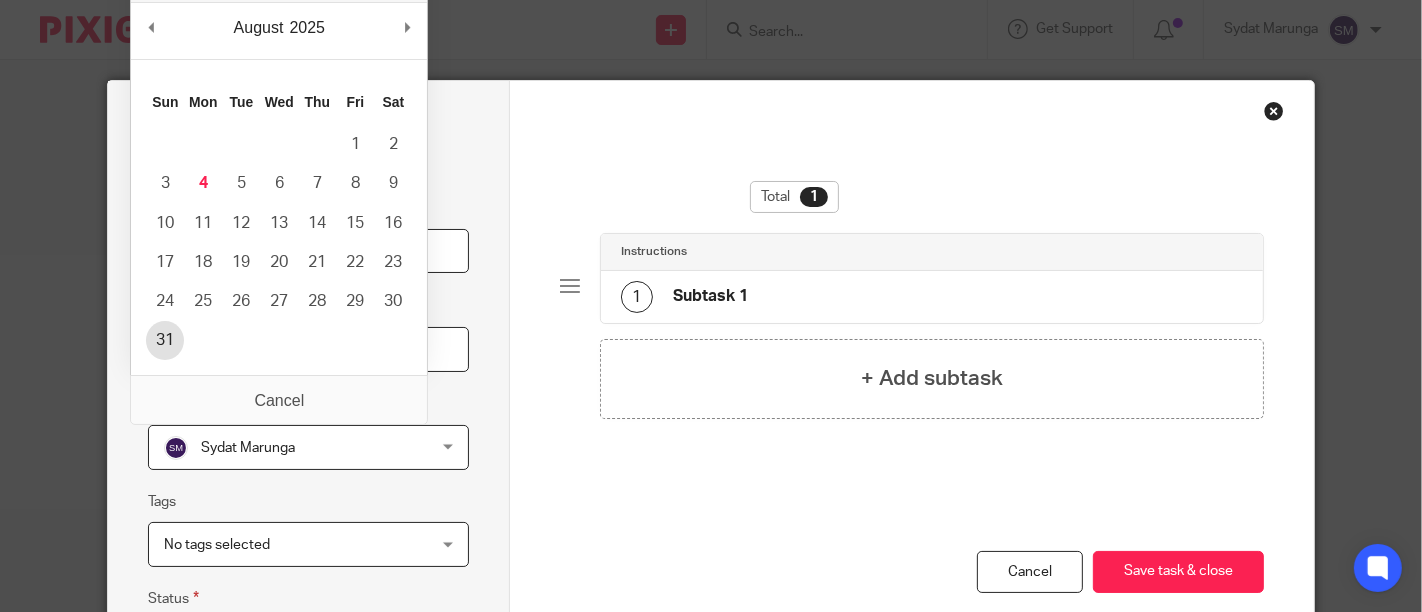 type on "2025-08-31" 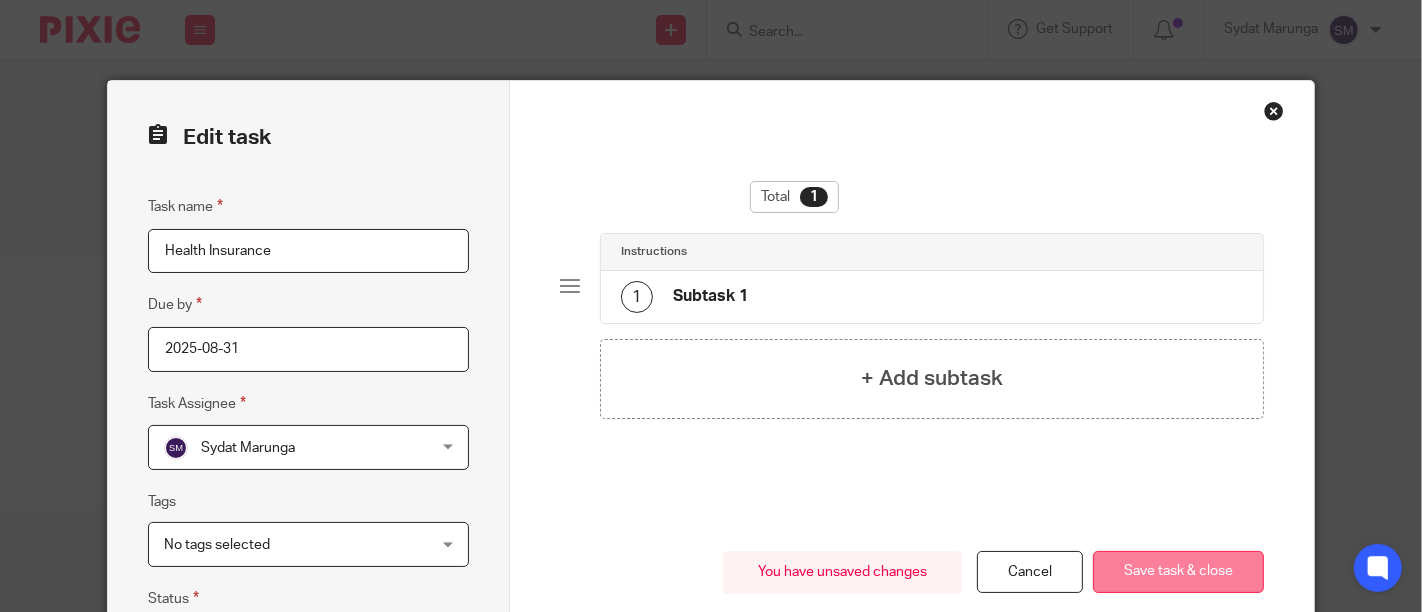 click on "Save task & close" at bounding box center [1178, 572] 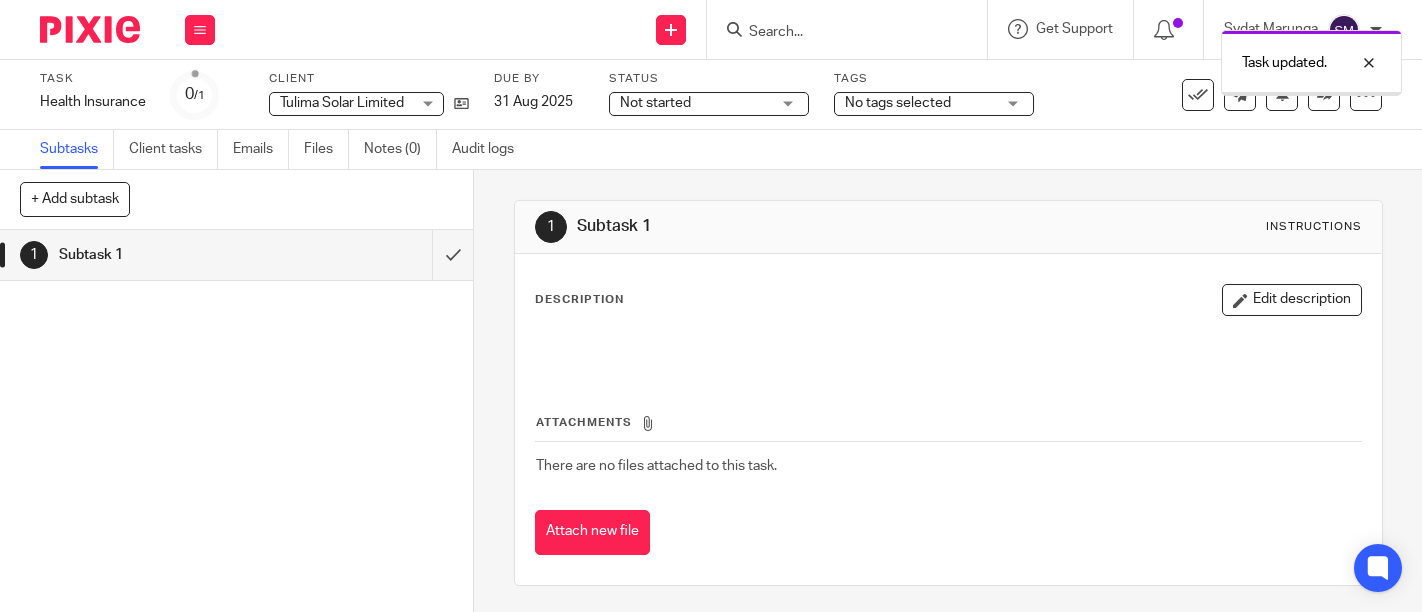 scroll, scrollTop: 0, scrollLeft: 0, axis: both 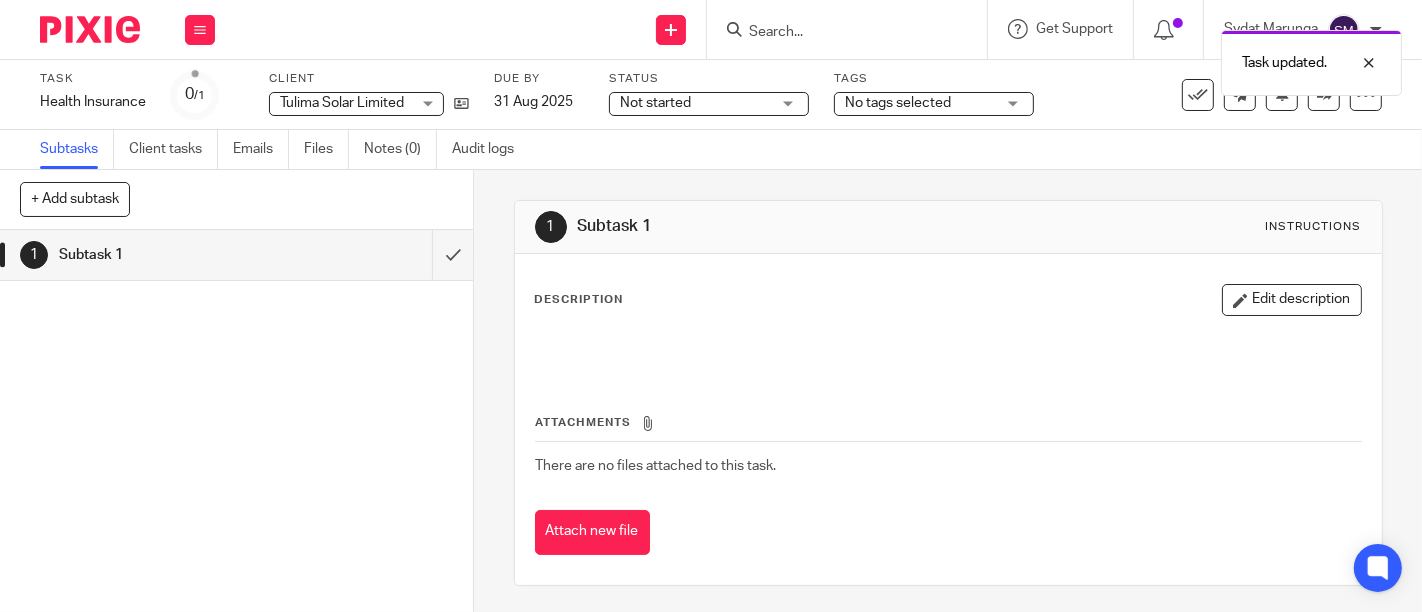 click on "Work
Email
Clients
Team
Reports
Settings" at bounding box center (200, 29) 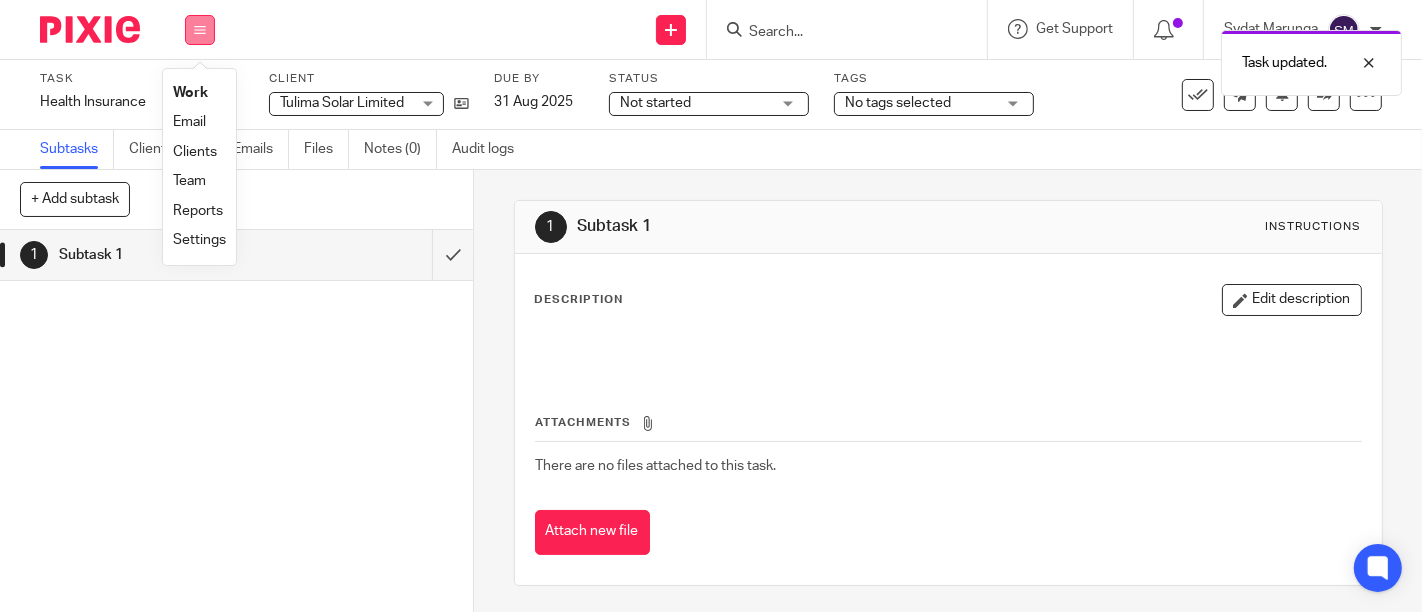 click at bounding box center (200, 30) 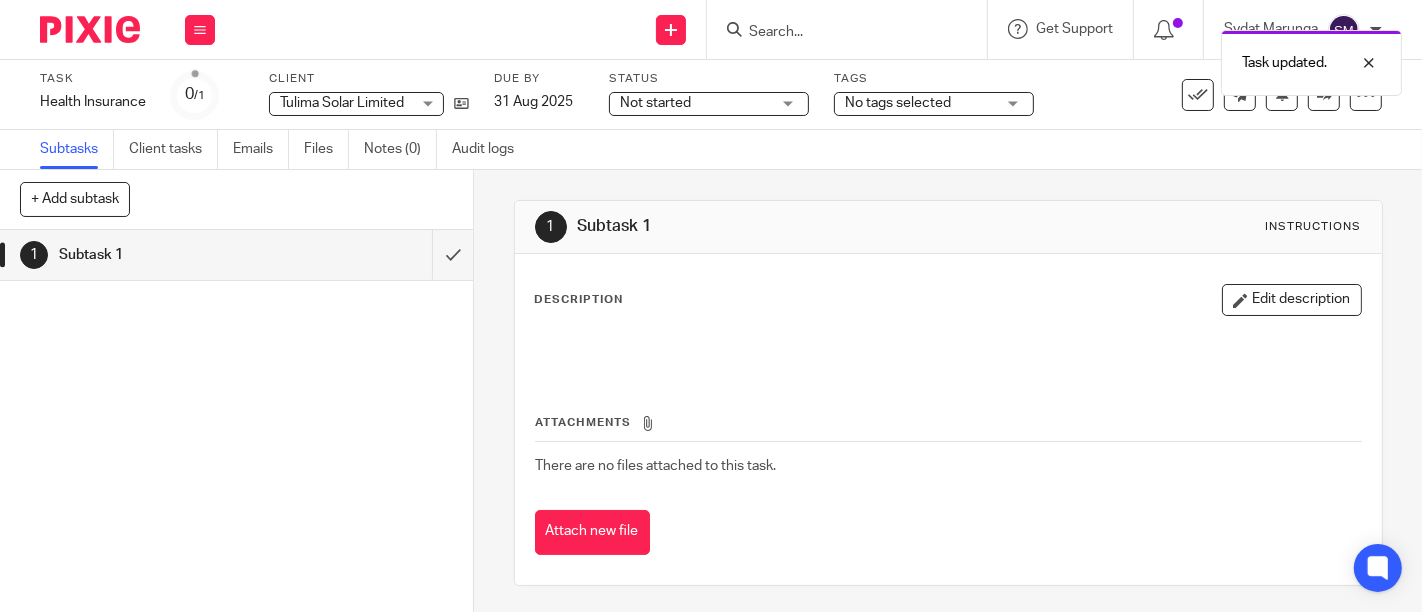 click on "Work
Email
Clients
Team
Reports
Settings" at bounding box center [200, 29] 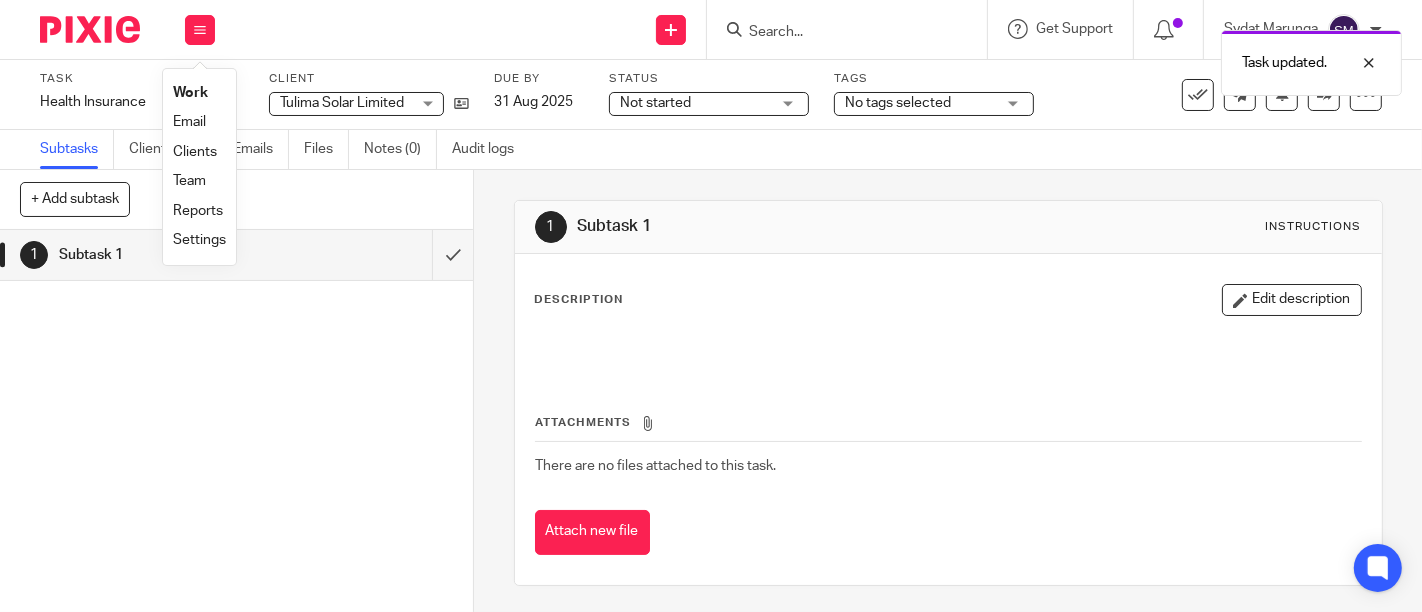 click on "Work" at bounding box center (190, 93) 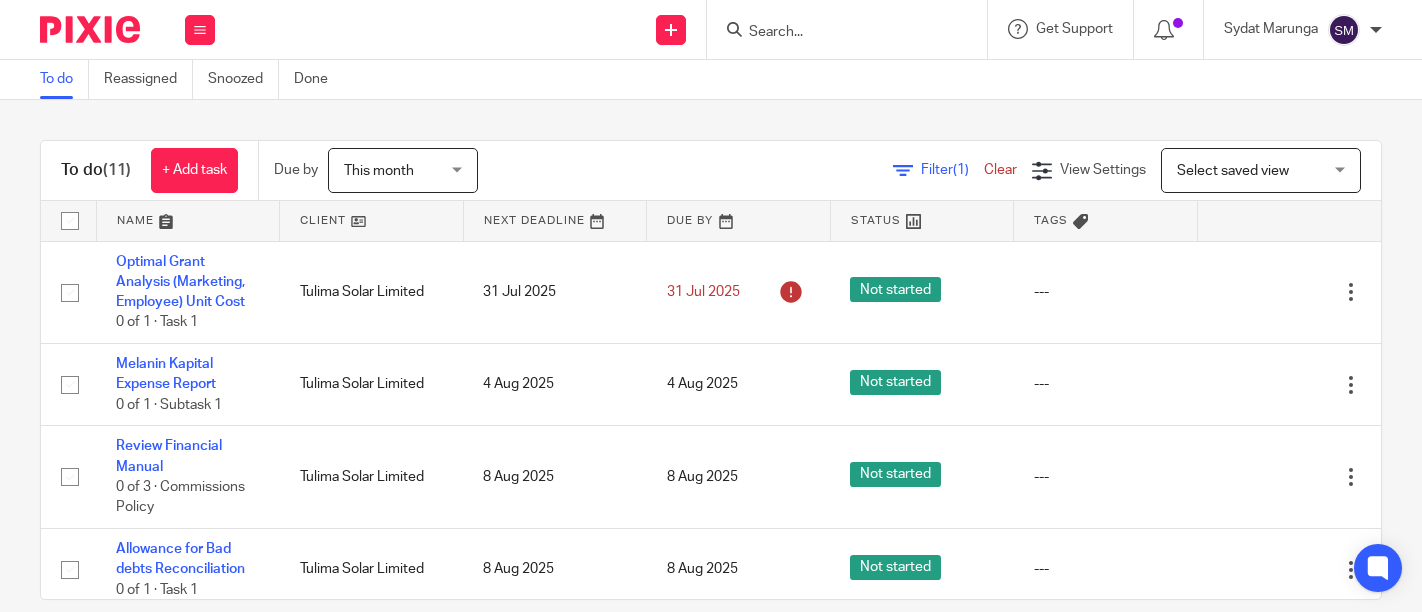 scroll, scrollTop: 0, scrollLeft: 0, axis: both 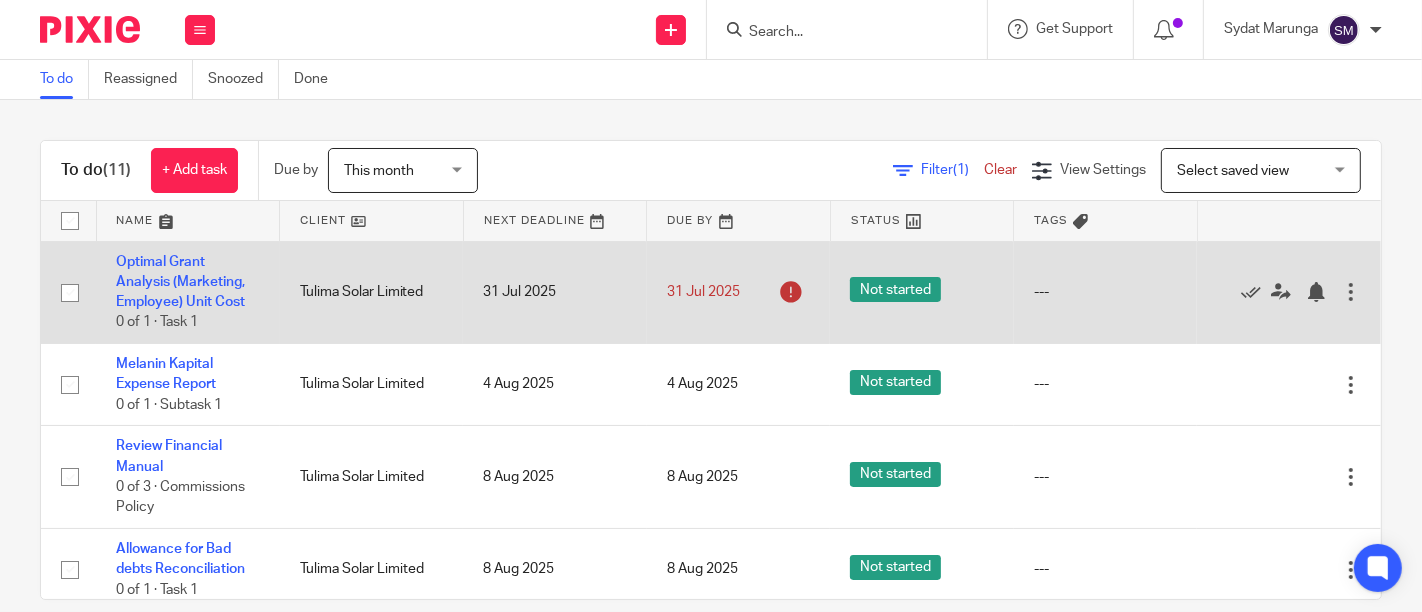 click at bounding box center (1351, 292) 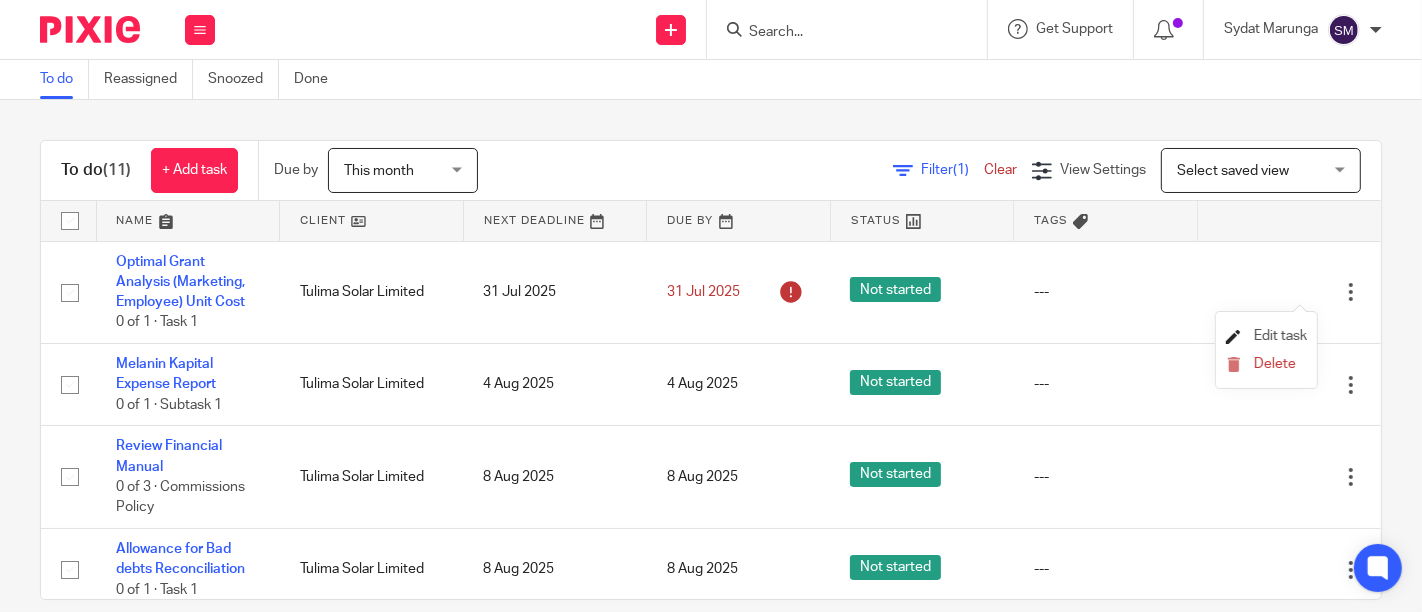 click at bounding box center [1233, 336] 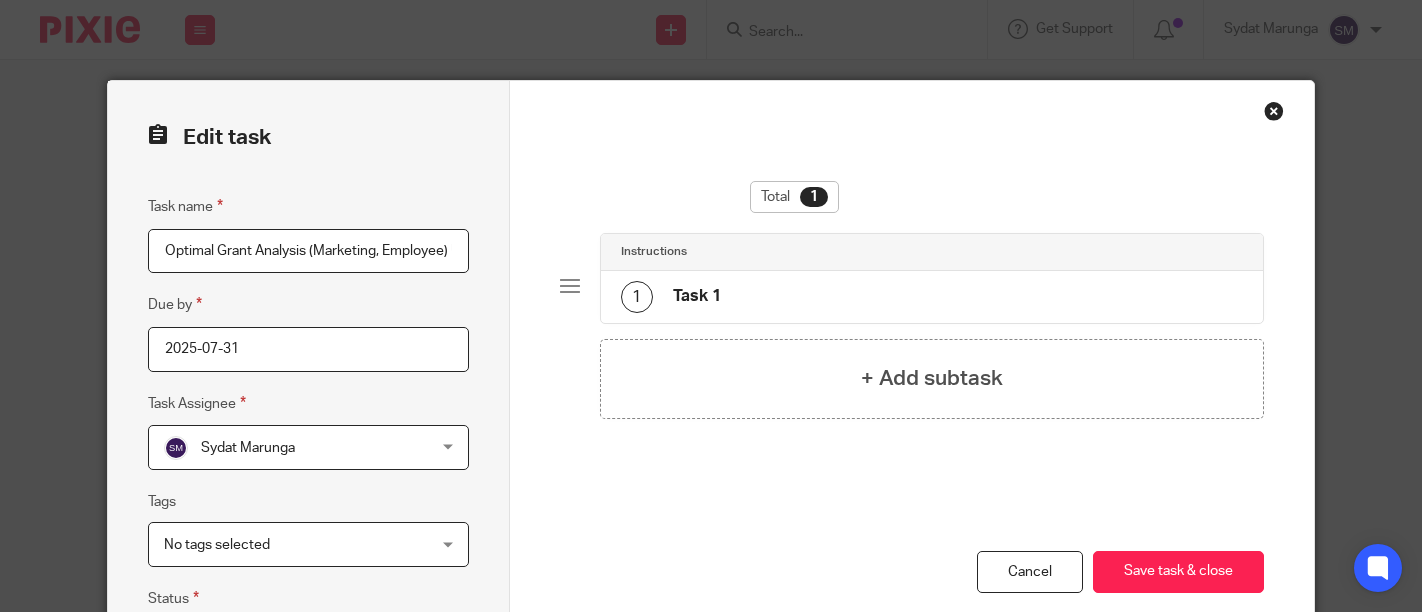 scroll, scrollTop: 0, scrollLeft: 0, axis: both 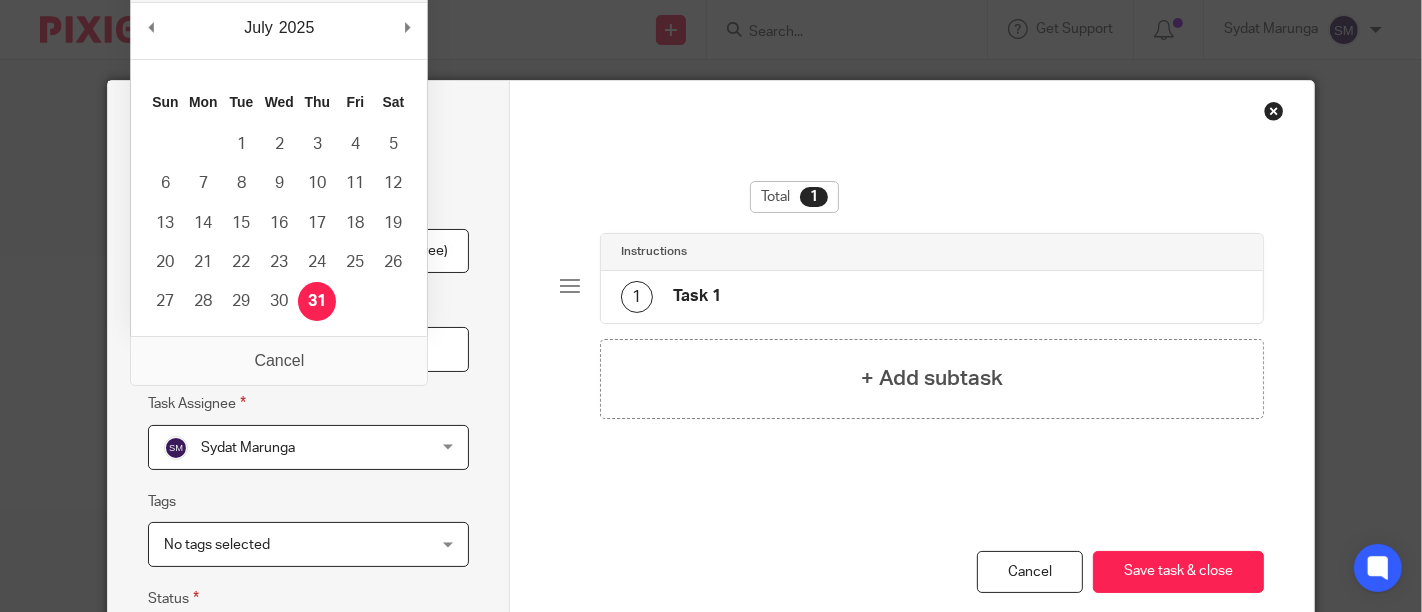click on "2025-07-31" at bounding box center [308, 349] 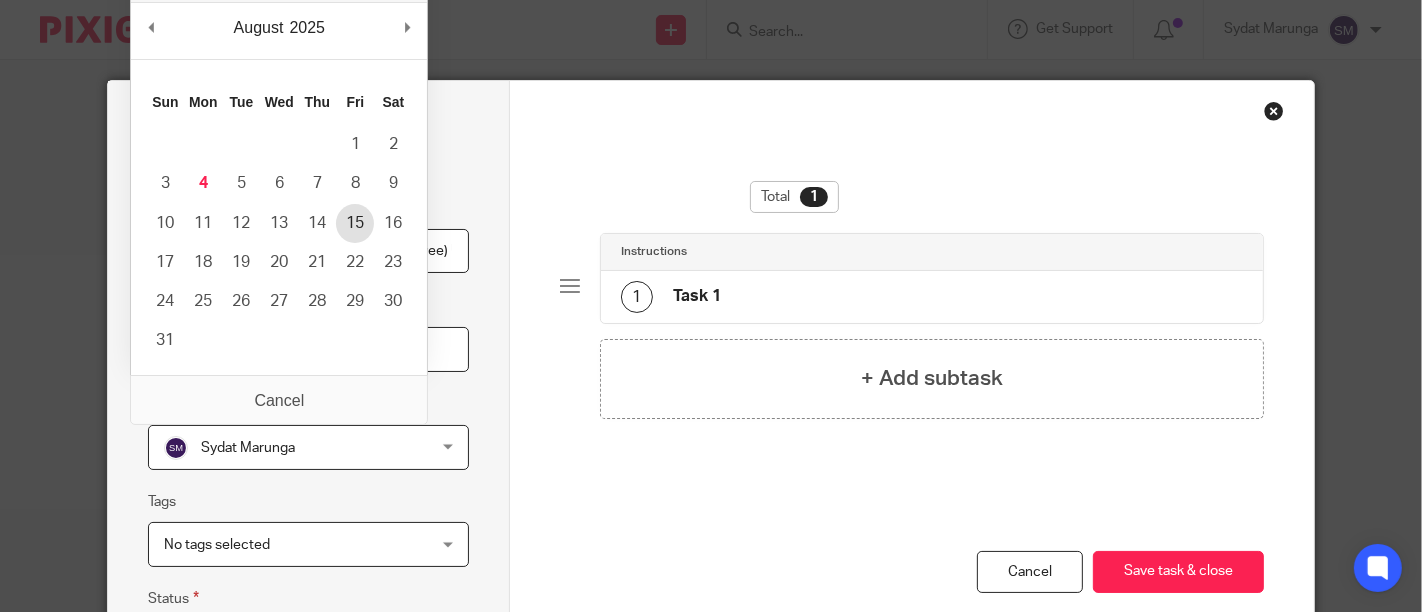 type on "2025-08-15" 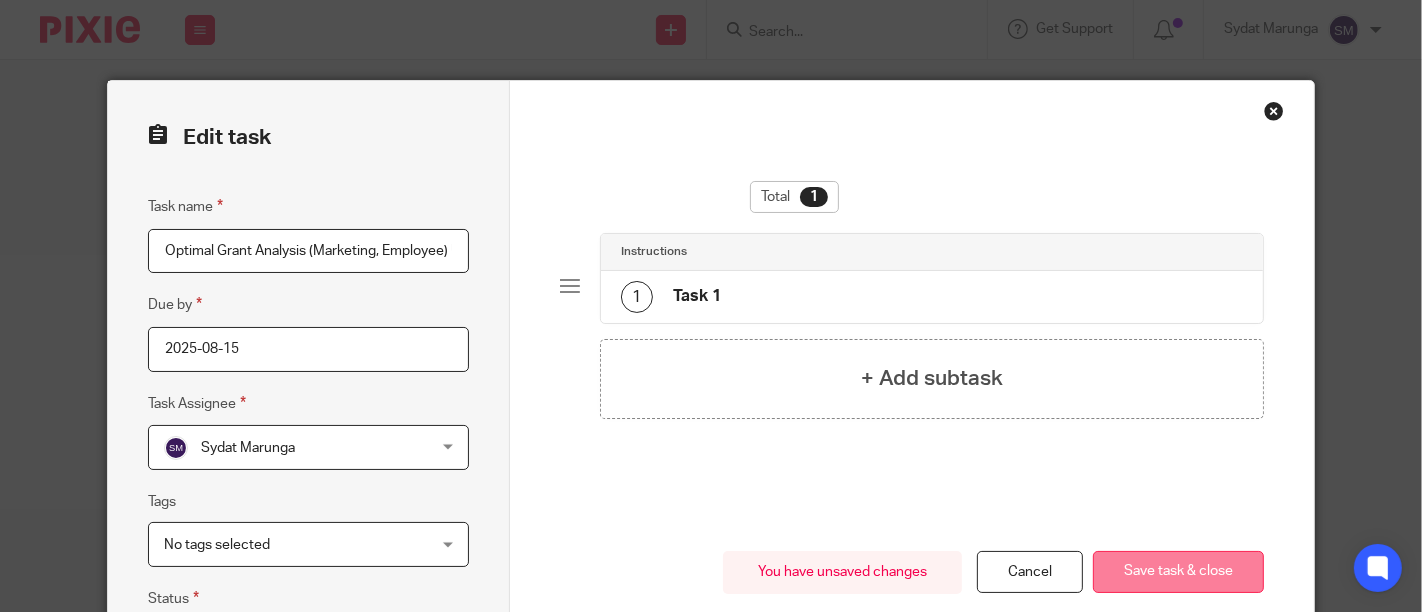 click on "Save task & close" at bounding box center (1178, 572) 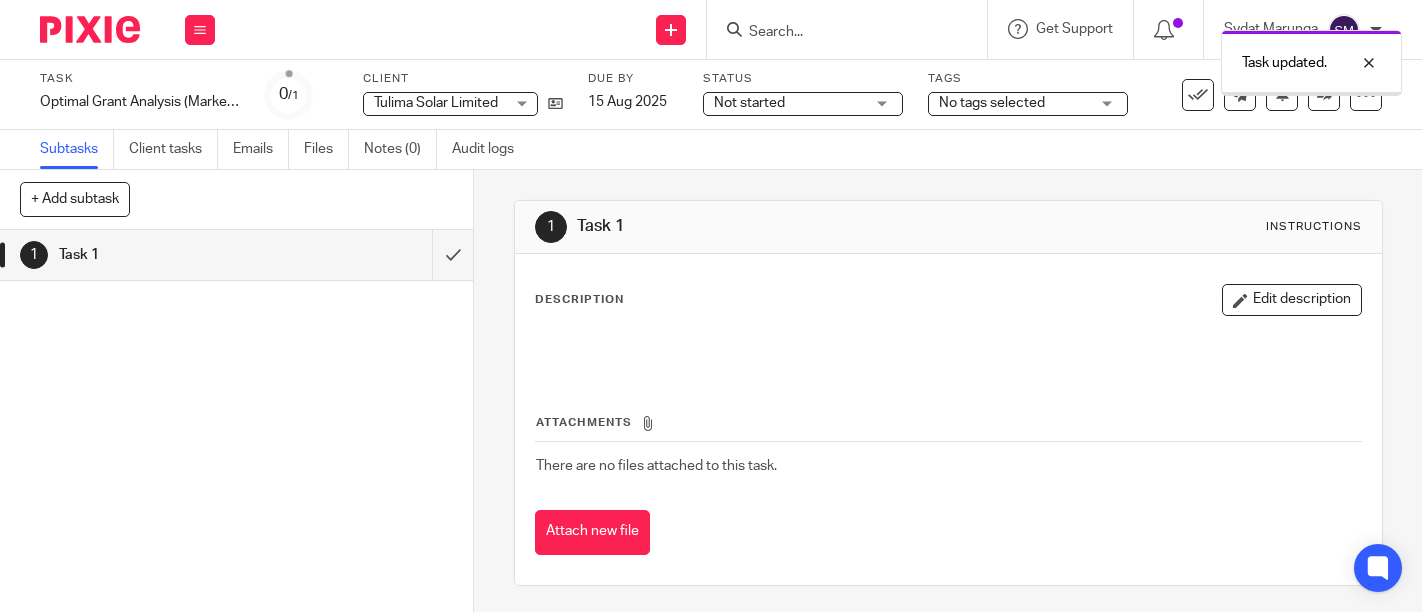 scroll, scrollTop: 0, scrollLeft: 0, axis: both 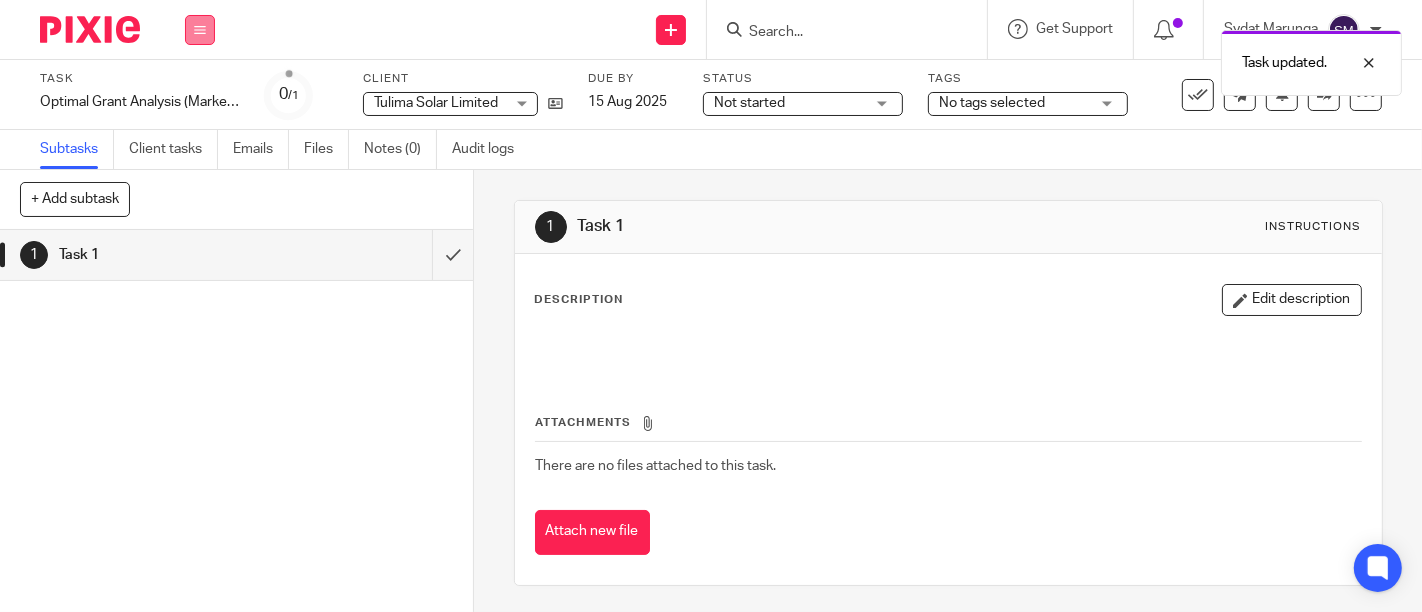 click at bounding box center [200, 30] 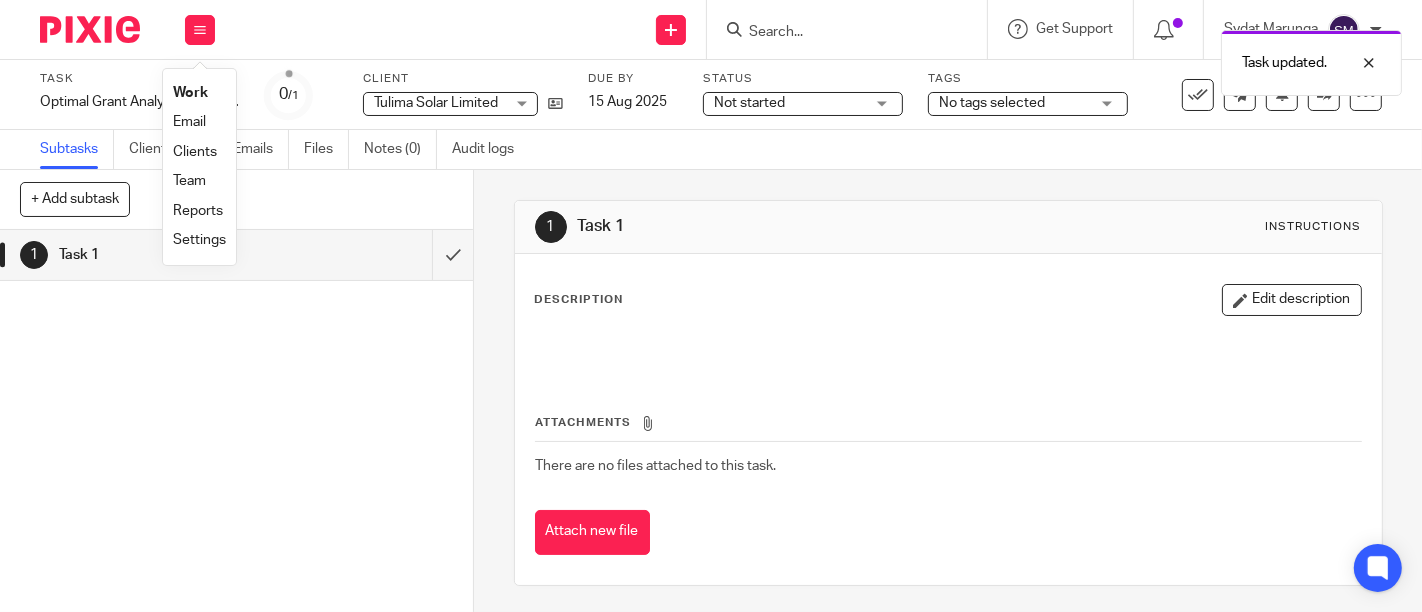 click on "Work" at bounding box center (190, 93) 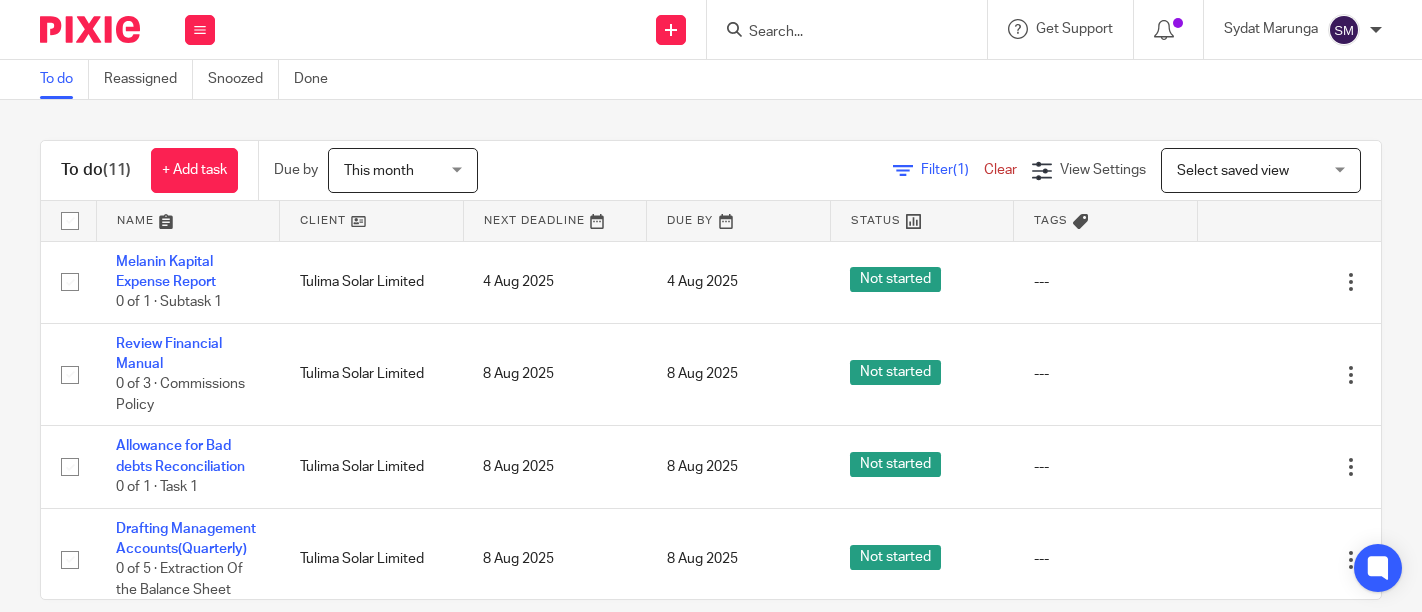 scroll, scrollTop: 0, scrollLeft: 0, axis: both 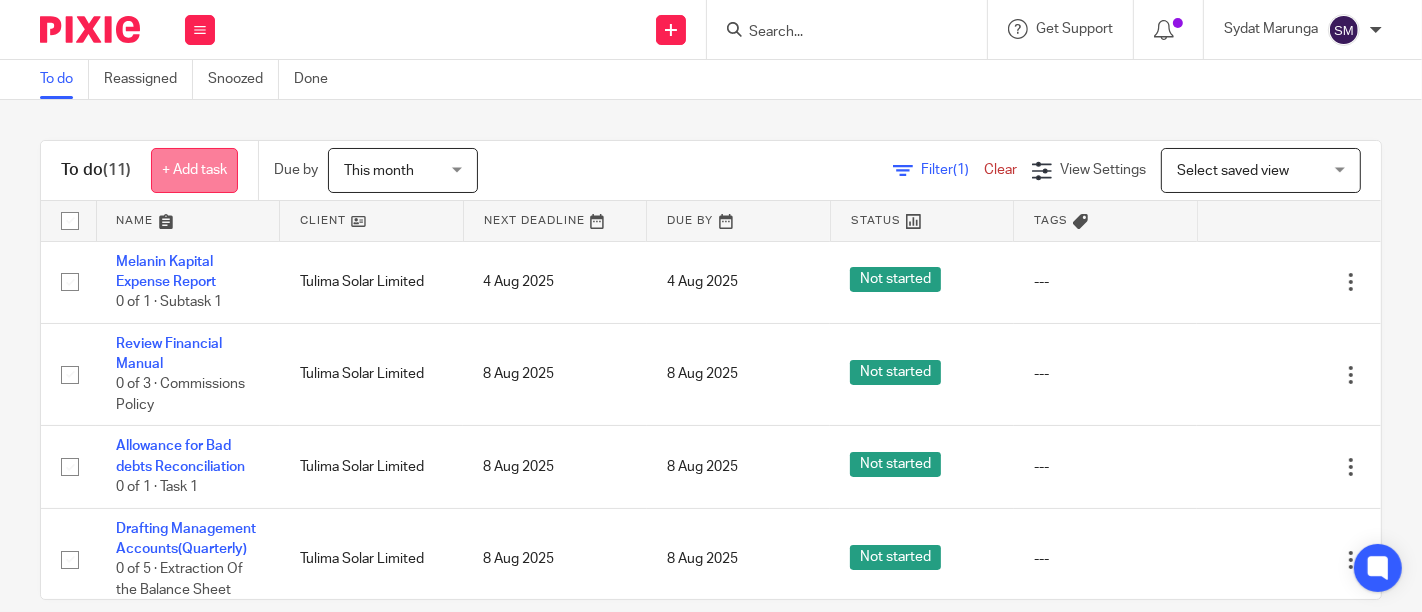 click on "+ Add task" at bounding box center (194, 170) 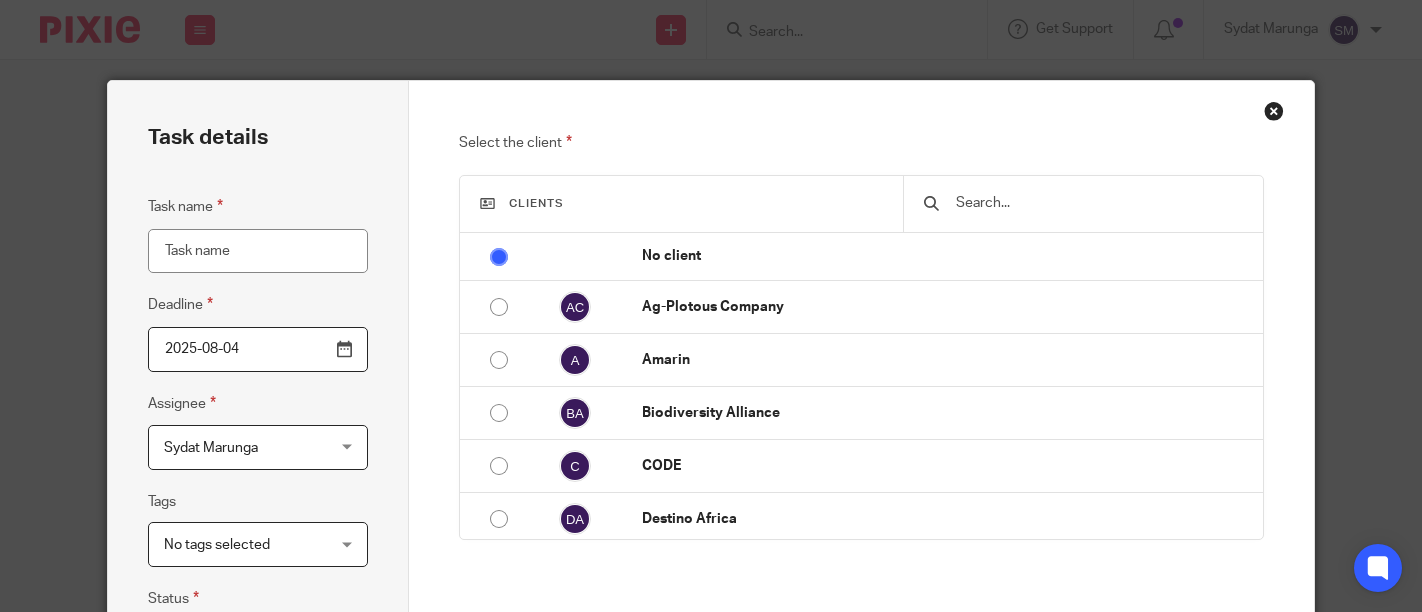 scroll, scrollTop: 0, scrollLeft: 0, axis: both 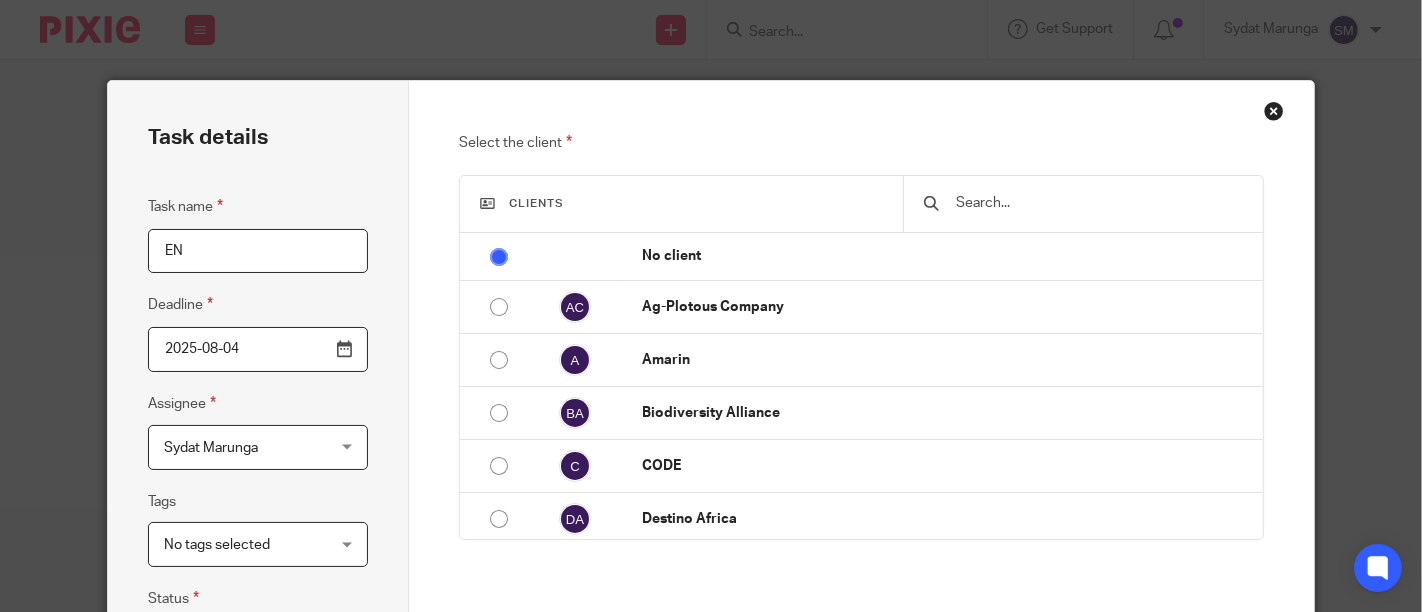 type on "E" 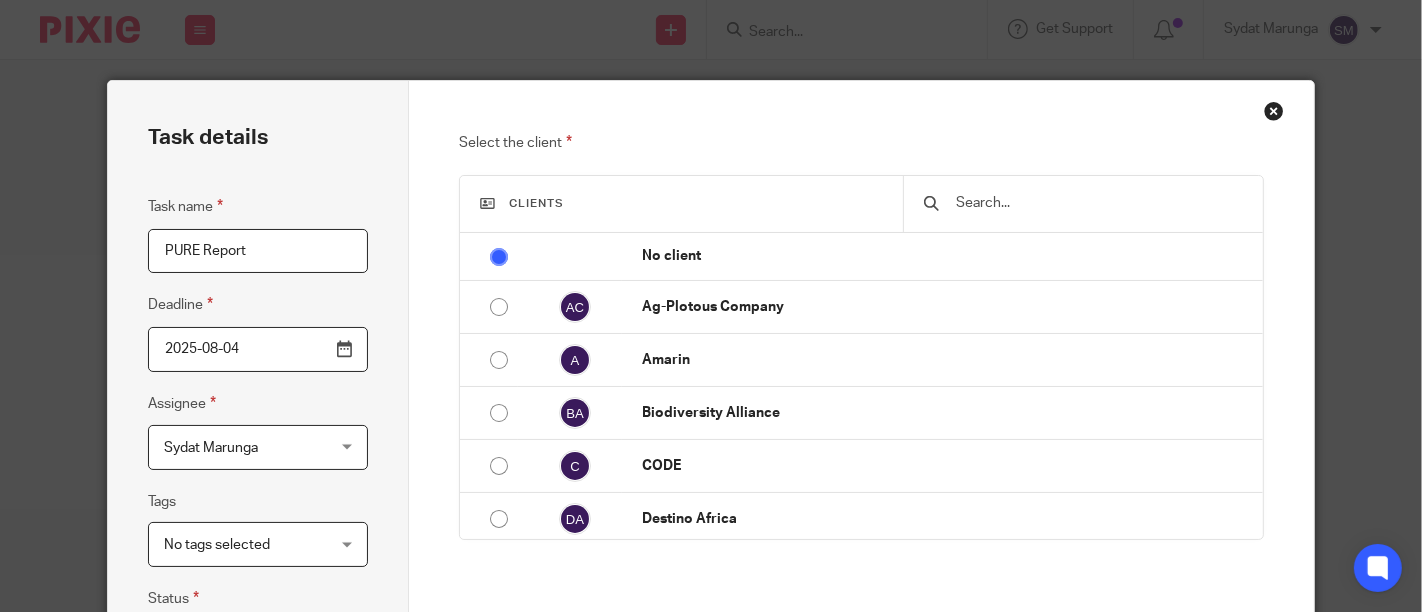 click on "PURE Report" at bounding box center [258, 251] 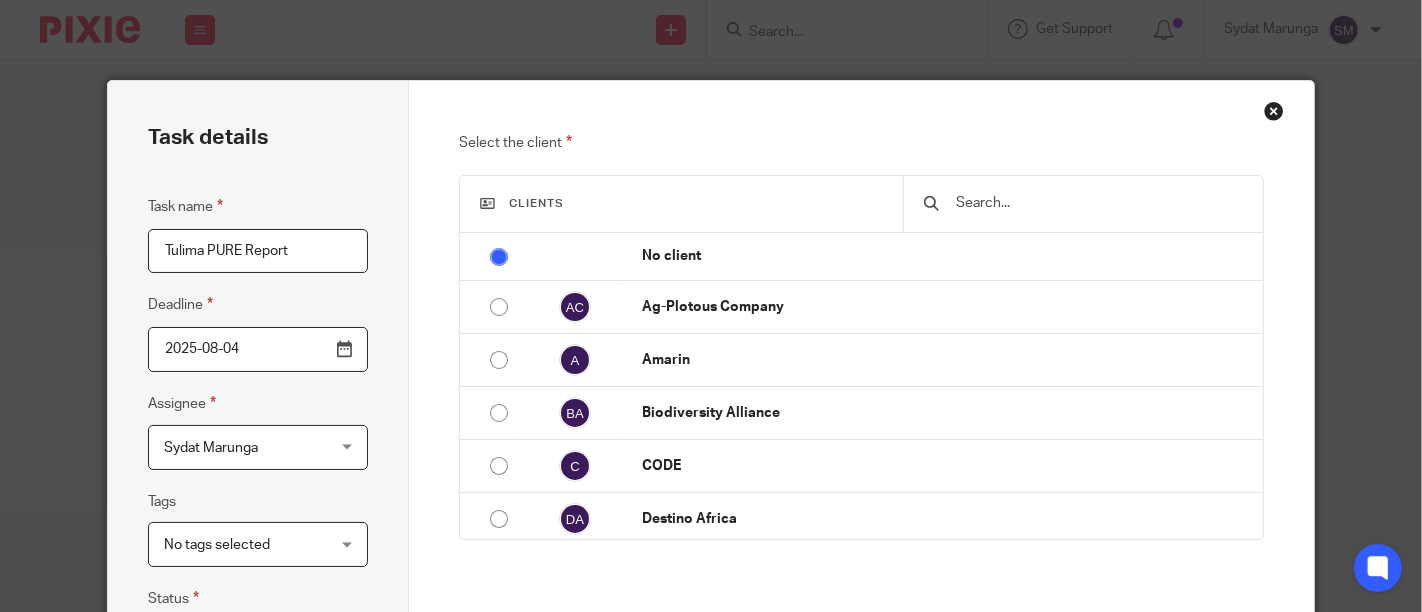type on "Tulima PURE Report" 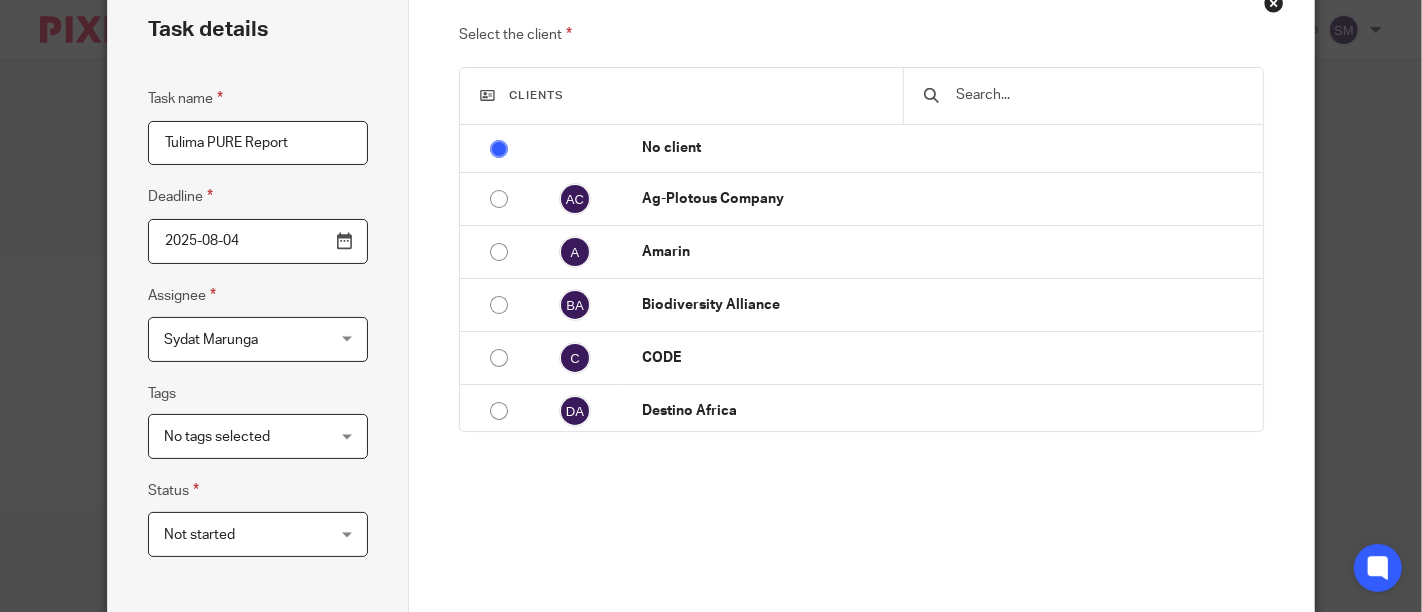 scroll, scrollTop: 120, scrollLeft: 0, axis: vertical 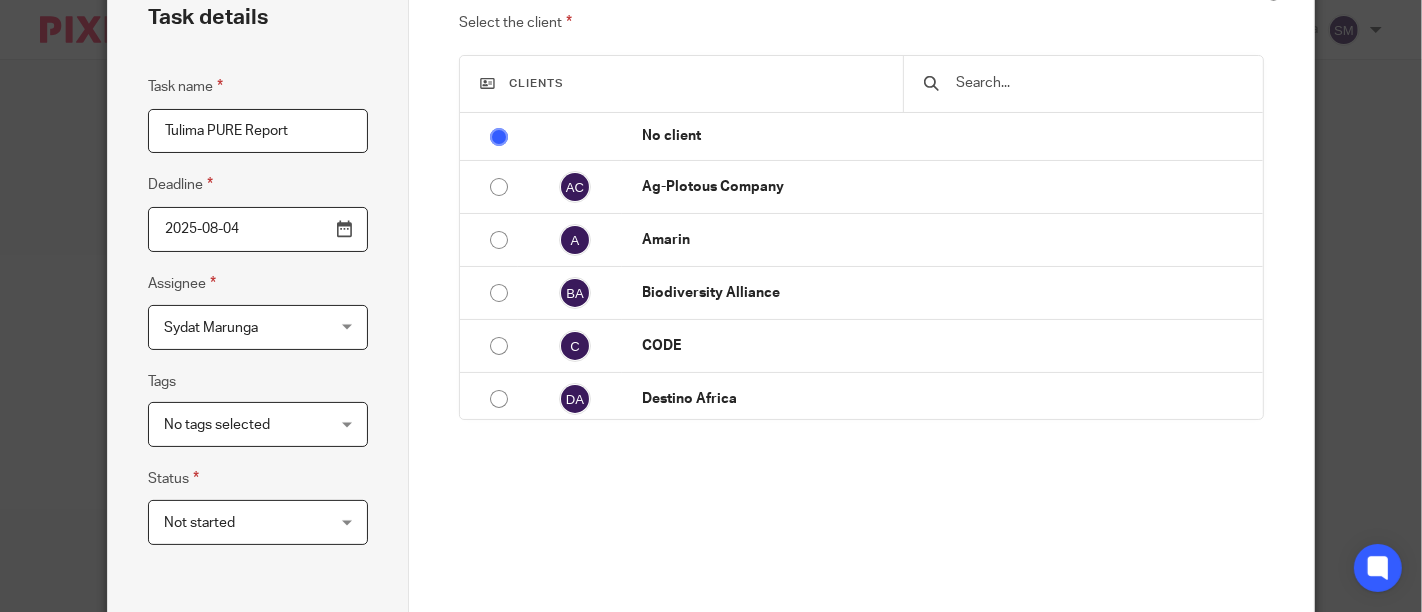 click at bounding box center (1098, 83) 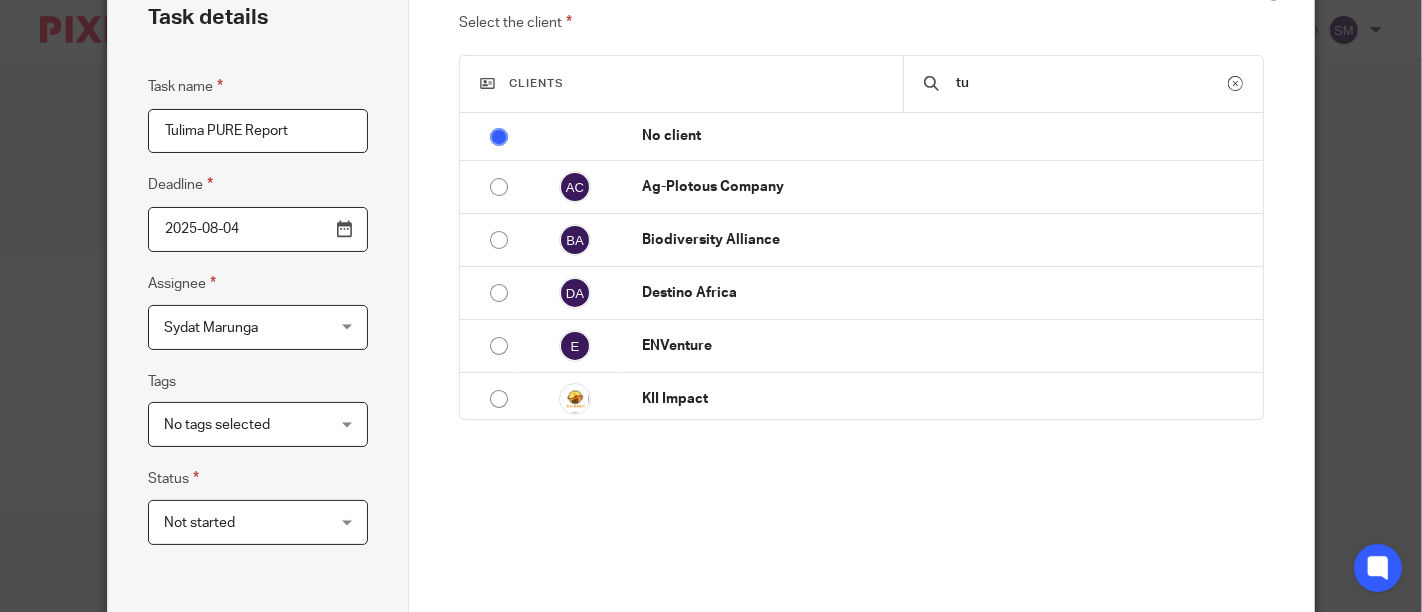 type on "t" 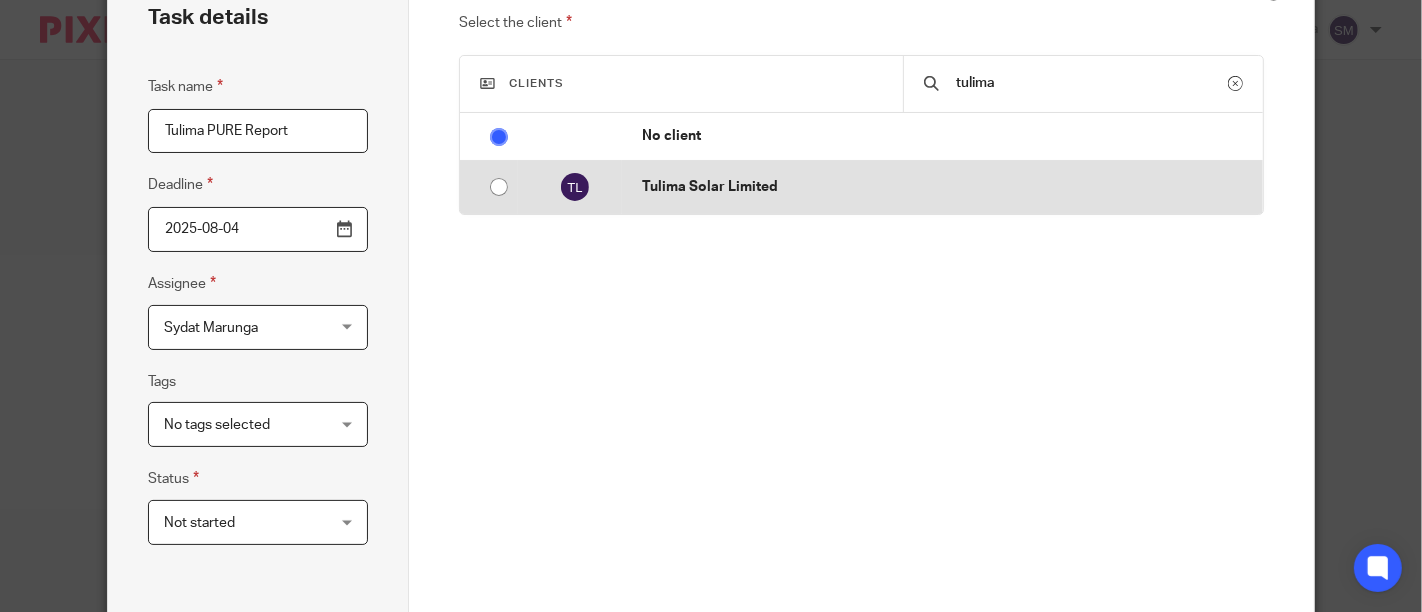 type on "tulima" 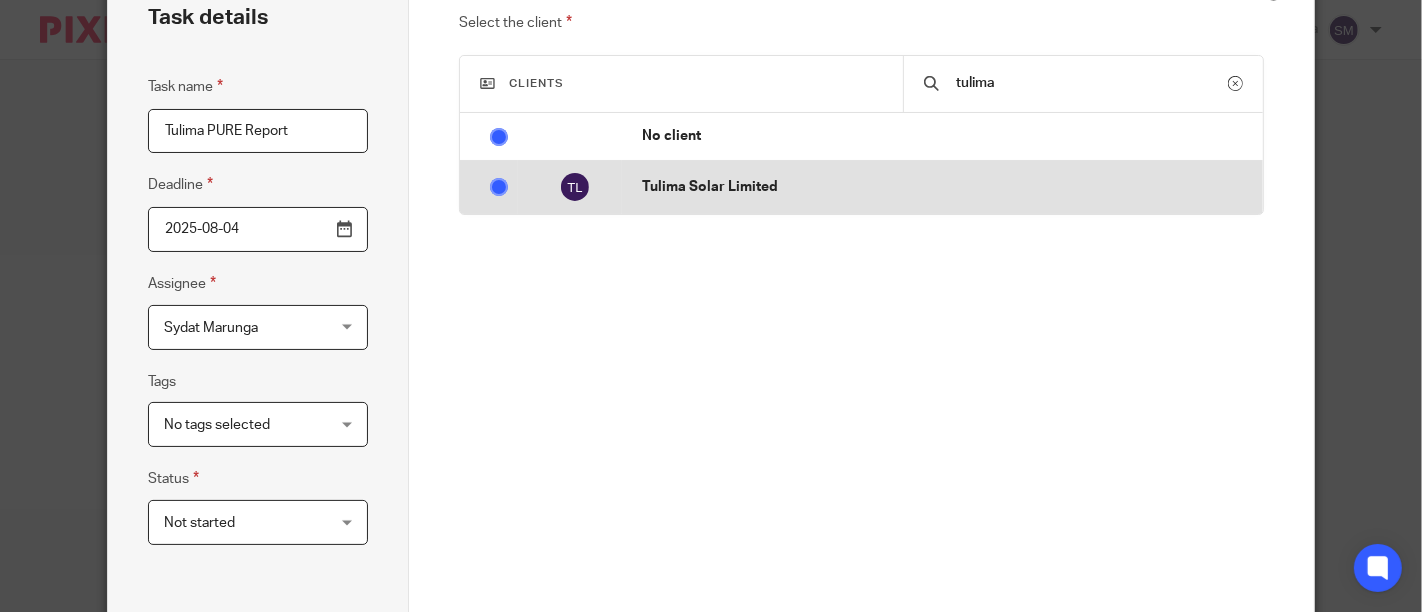 radio on "false" 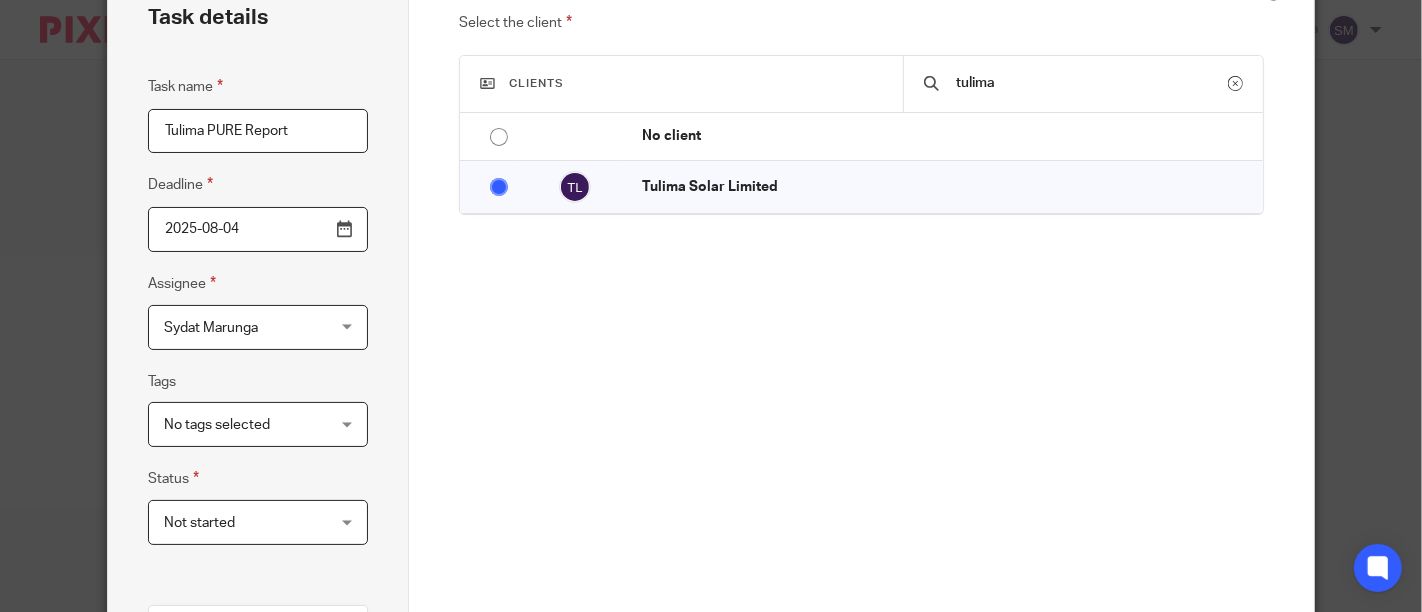 scroll, scrollTop: 501, scrollLeft: 0, axis: vertical 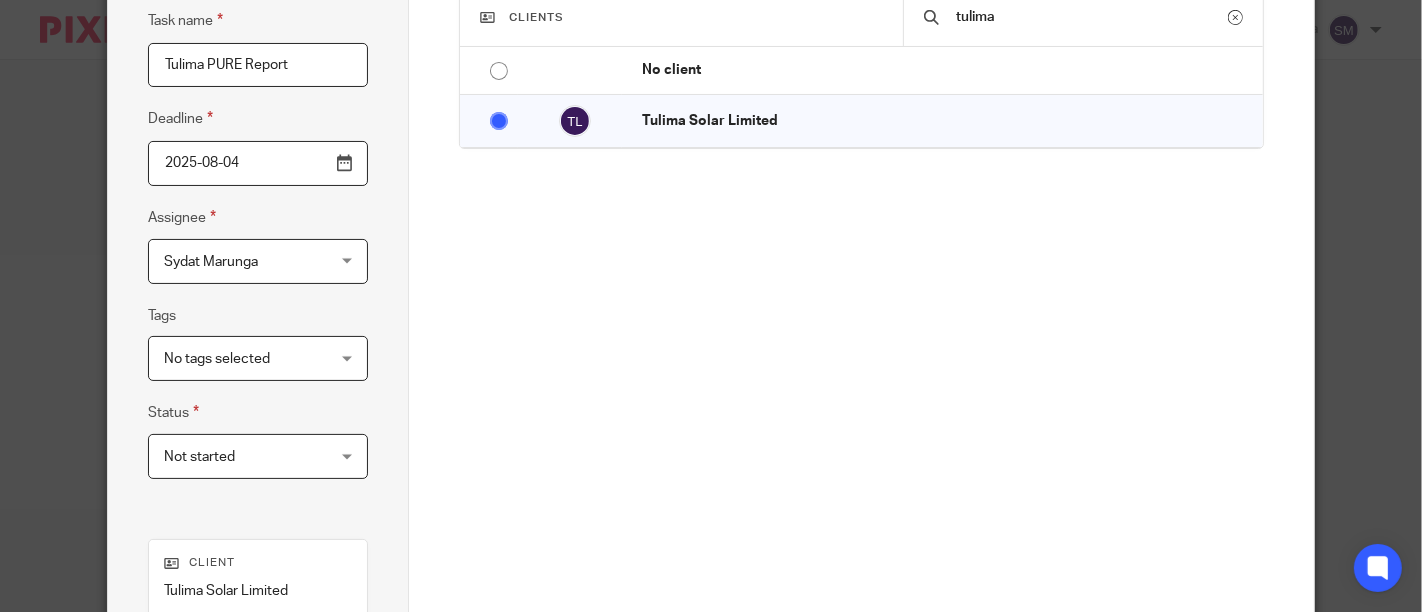 click on "Not started
Not started" at bounding box center (258, 456) 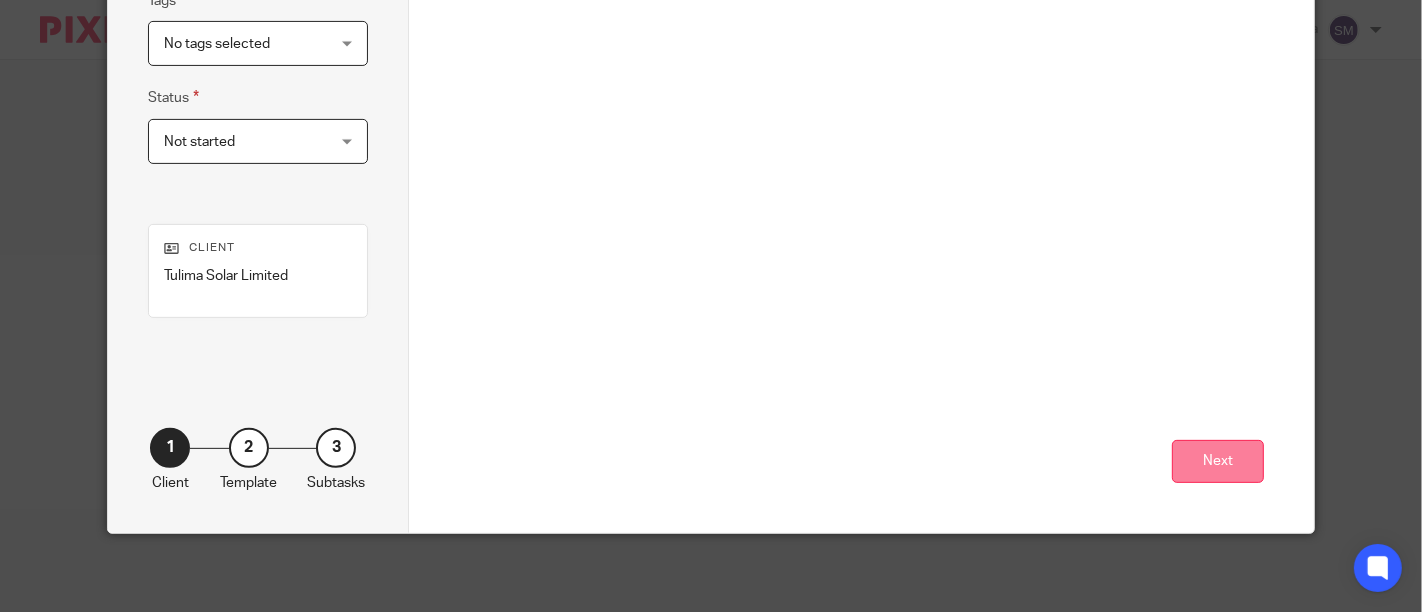 click on "Next" at bounding box center (1218, 461) 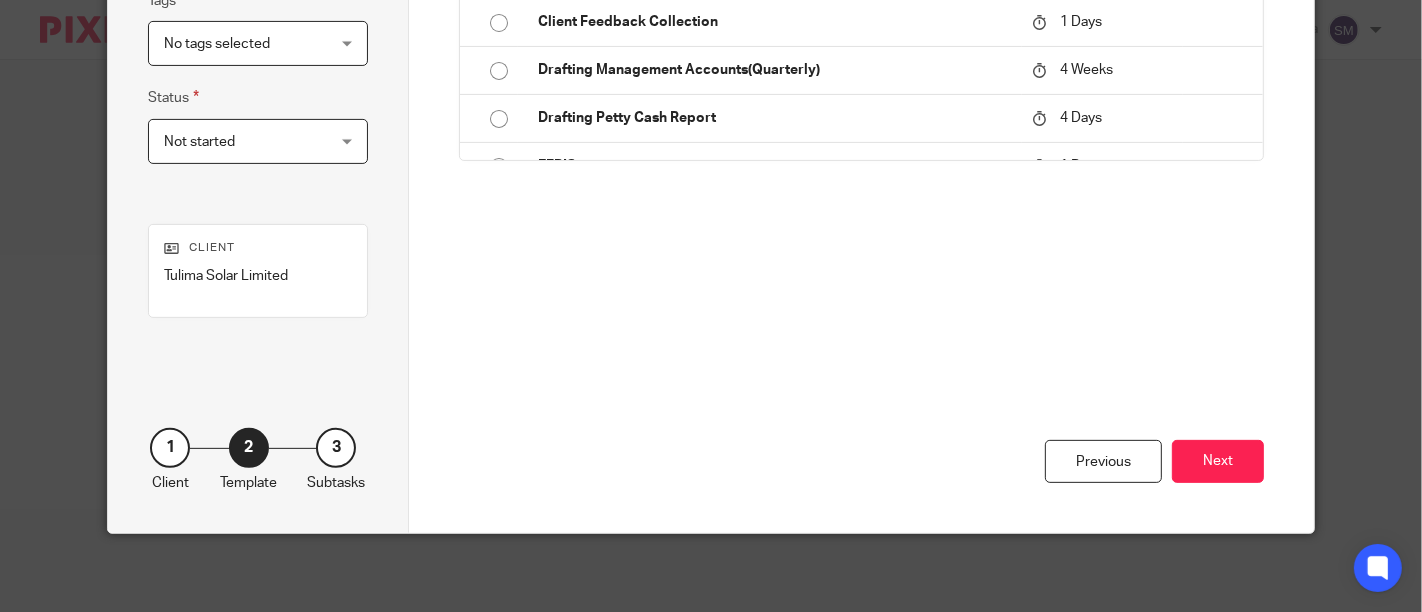 click on "Next" at bounding box center [1218, 461] 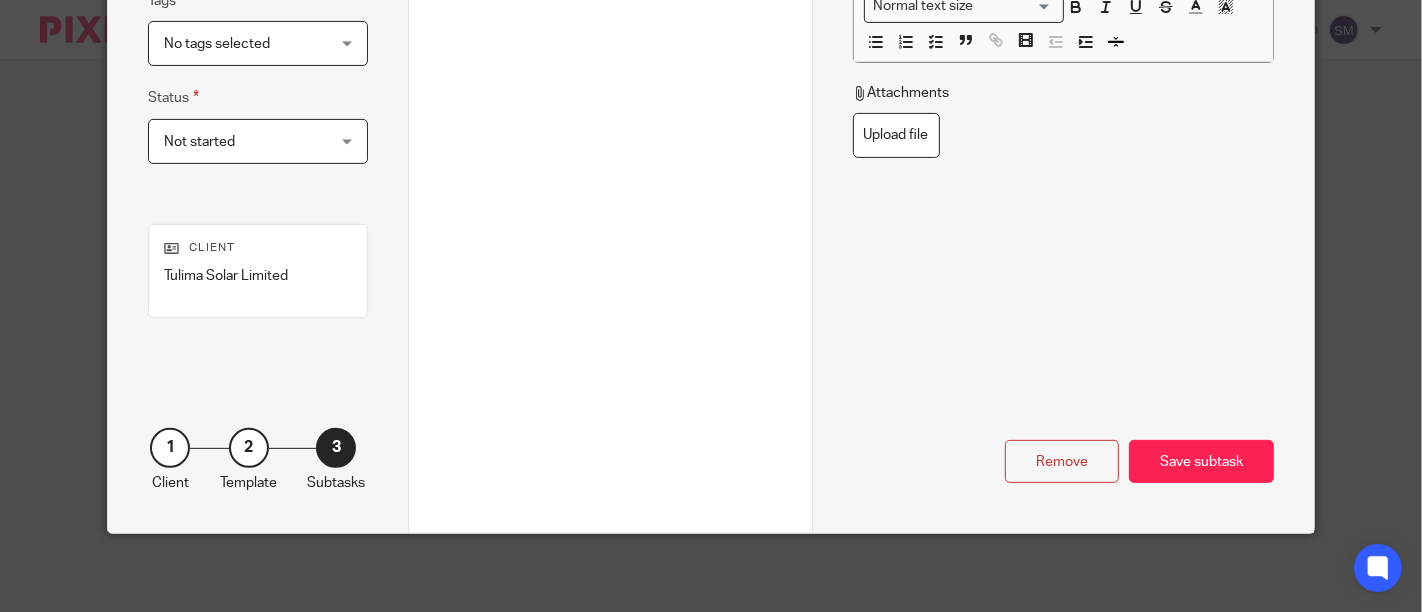 click on "Save subtask" at bounding box center (1201, 461) 